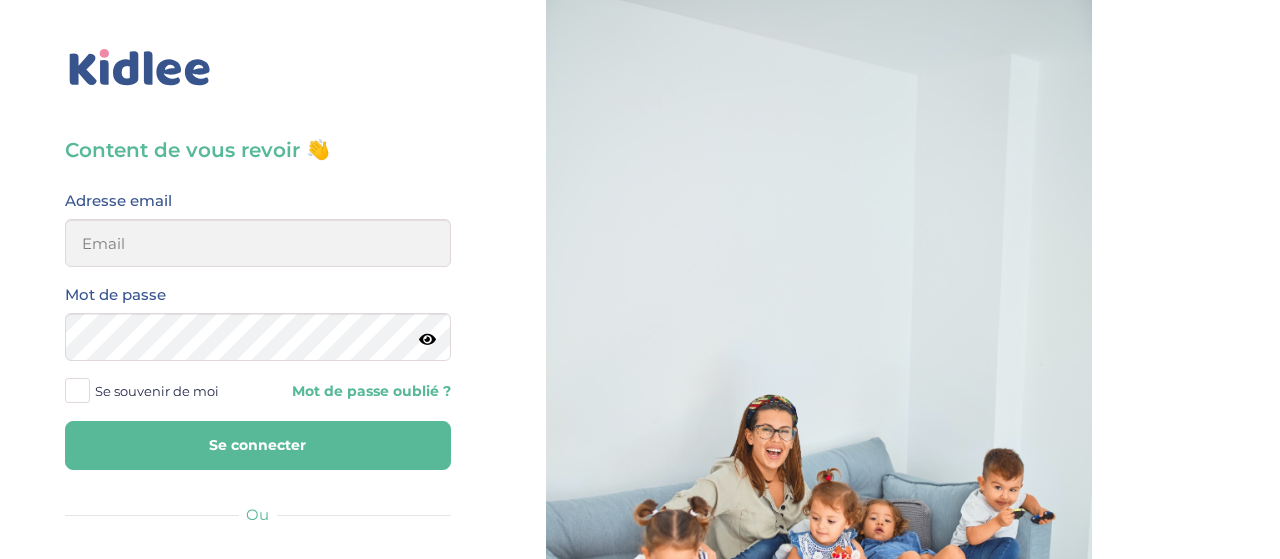 scroll, scrollTop: 0, scrollLeft: 0, axis: both 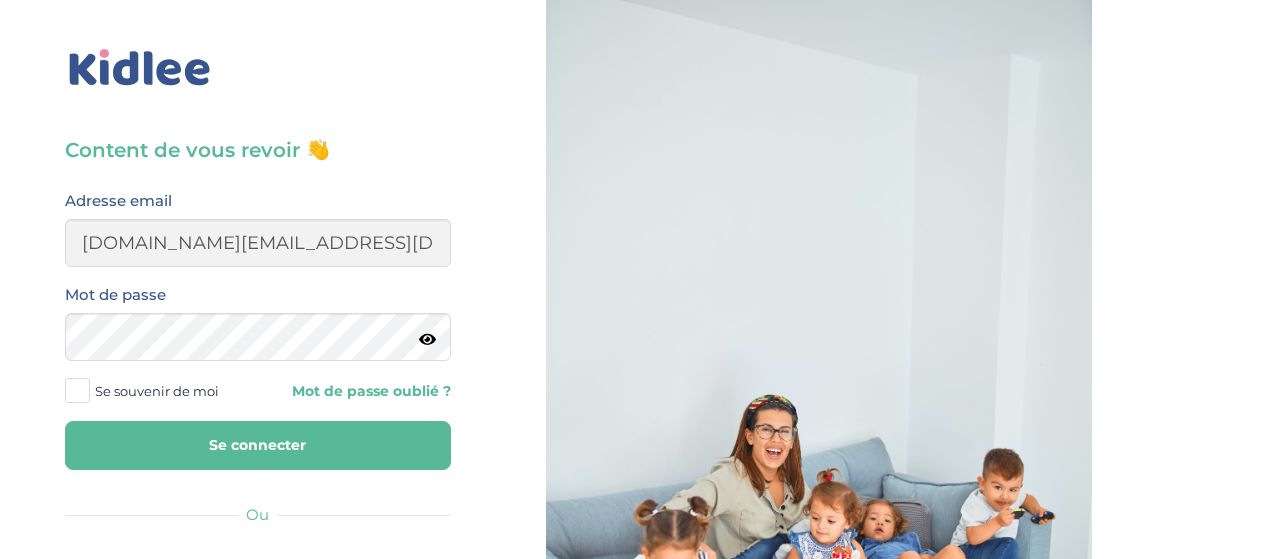 type on "[DOMAIN_NAME][EMAIL_ADDRESS][DOMAIN_NAME]" 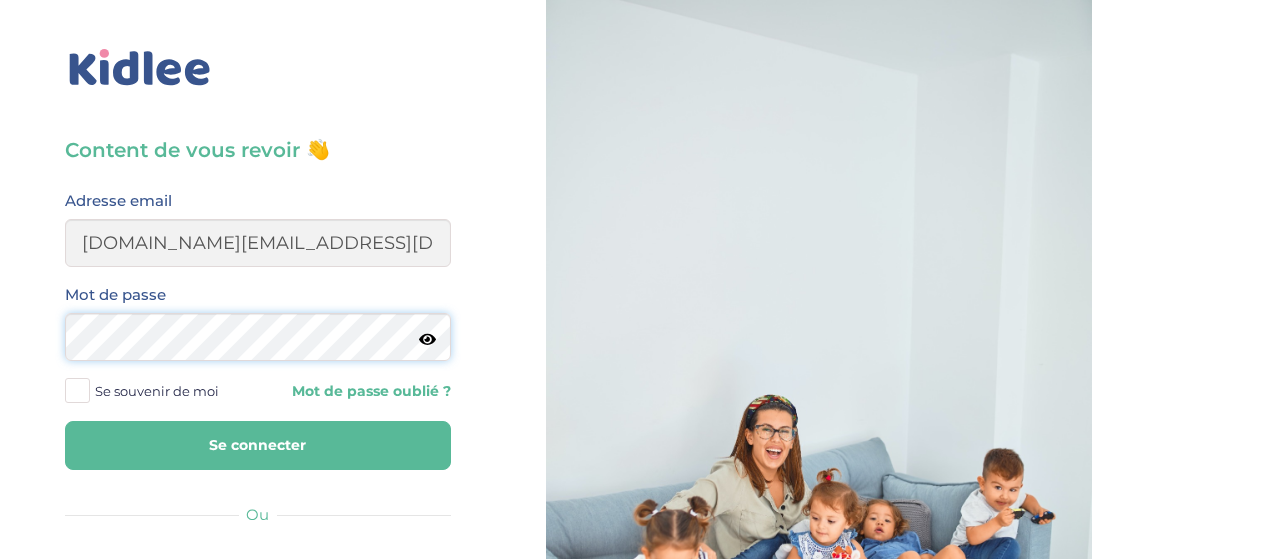 click on "Se connecter" at bounding box center [258, 445] 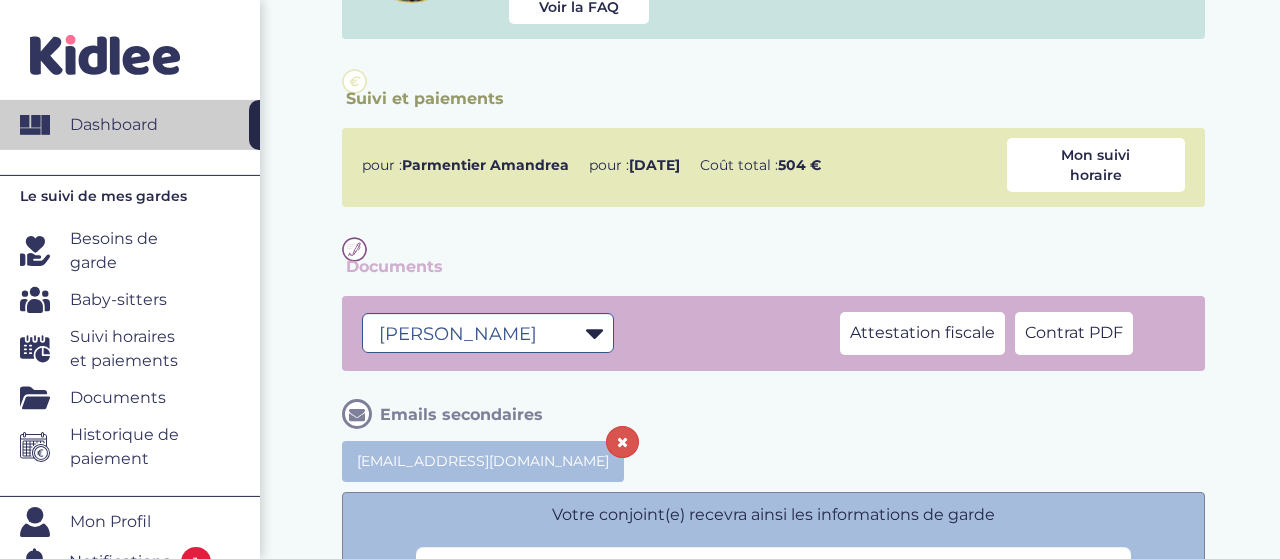 scroll, scrollTop: 624, scrollLeft: 0, axis: vertical 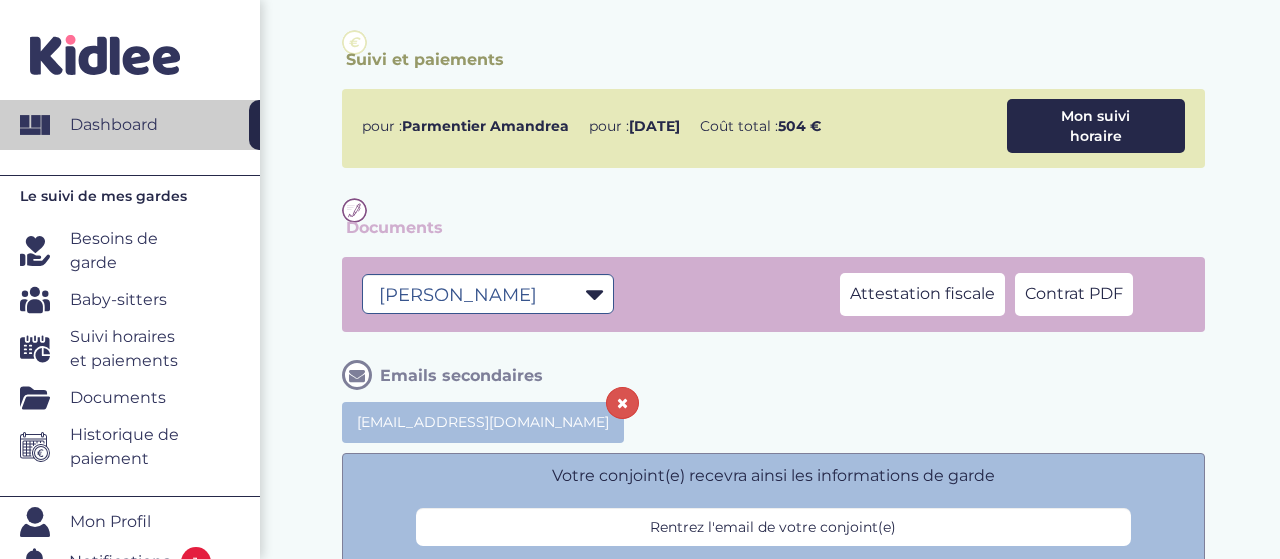 click on "Mon suivi horaire" at bounding box center [1096, 126] 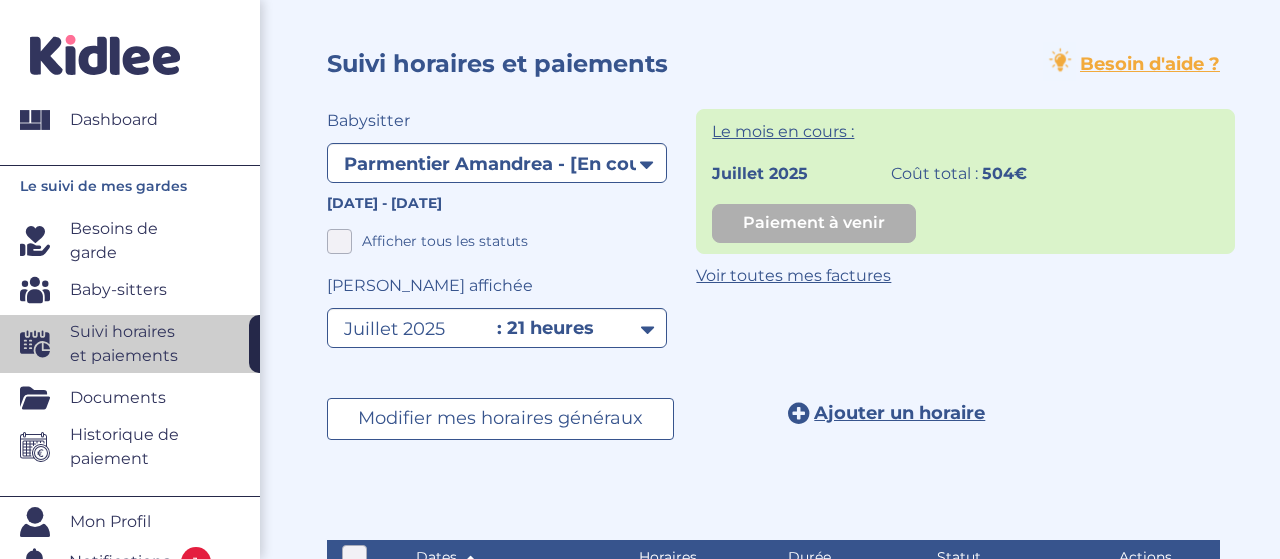 select on "1920" 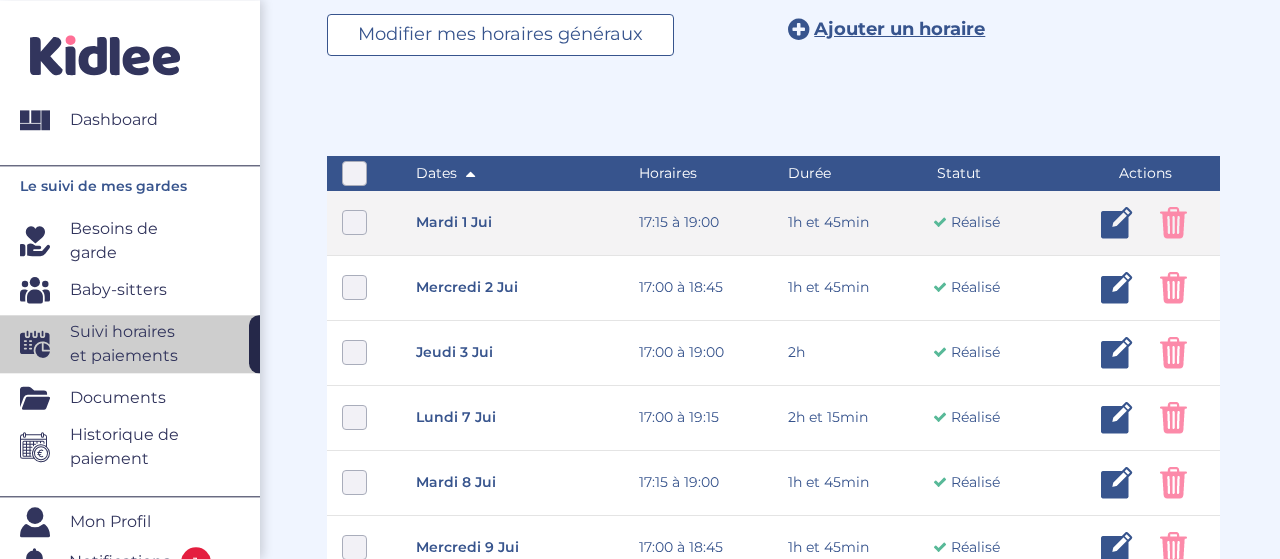 scroll, scrollTop: 350, scrollLeft: 0, axis: vertical 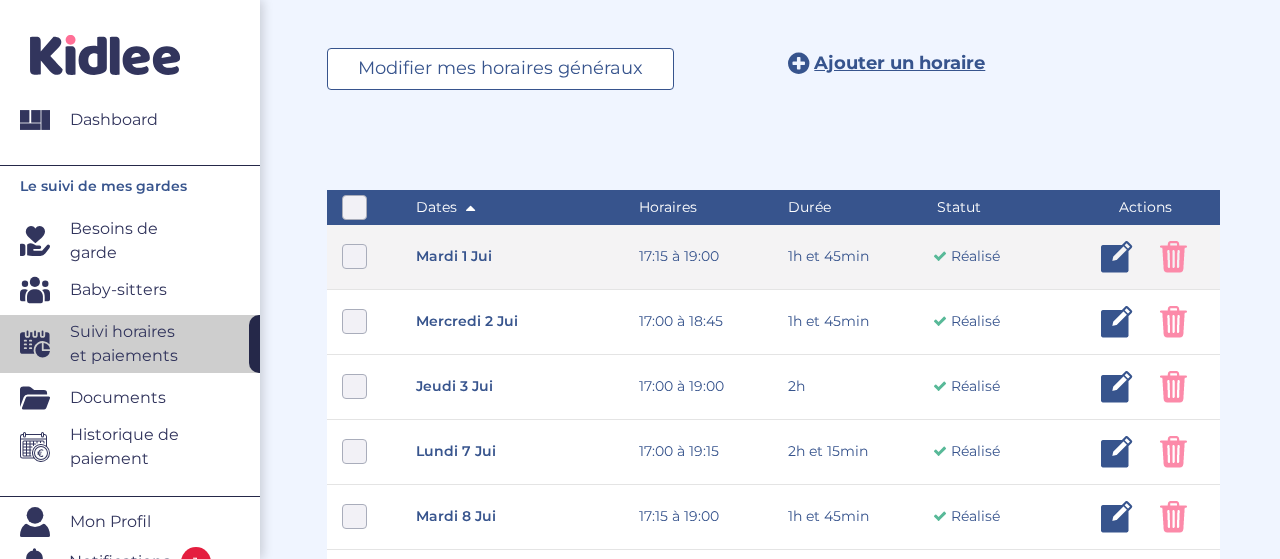 click at bounding box center [1117, 257] 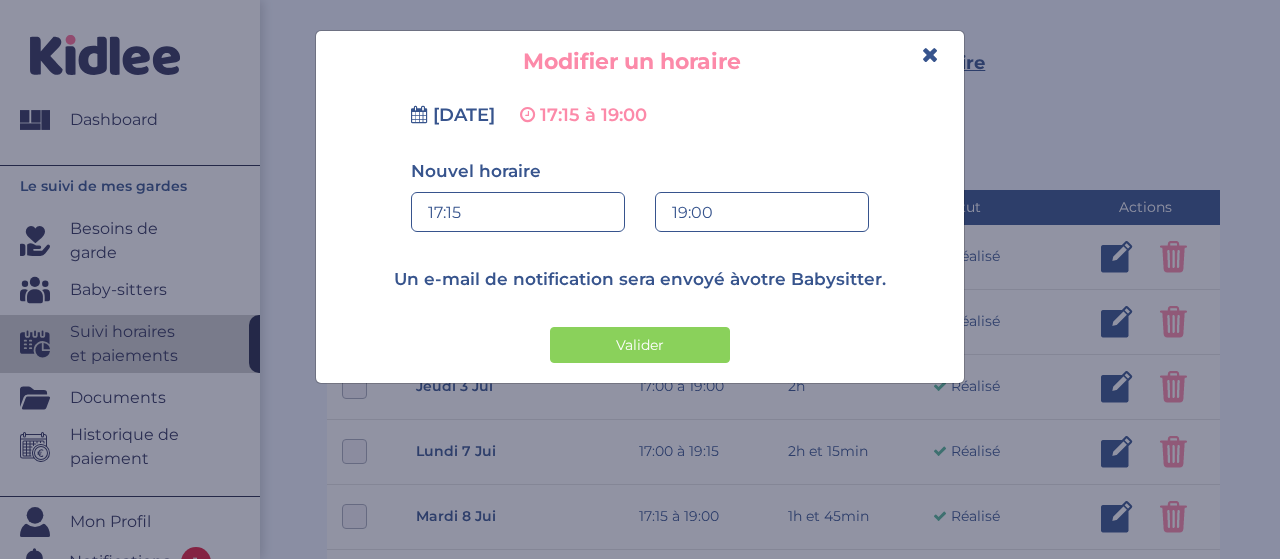 click on "17:15" at bounding box center (518, 213) 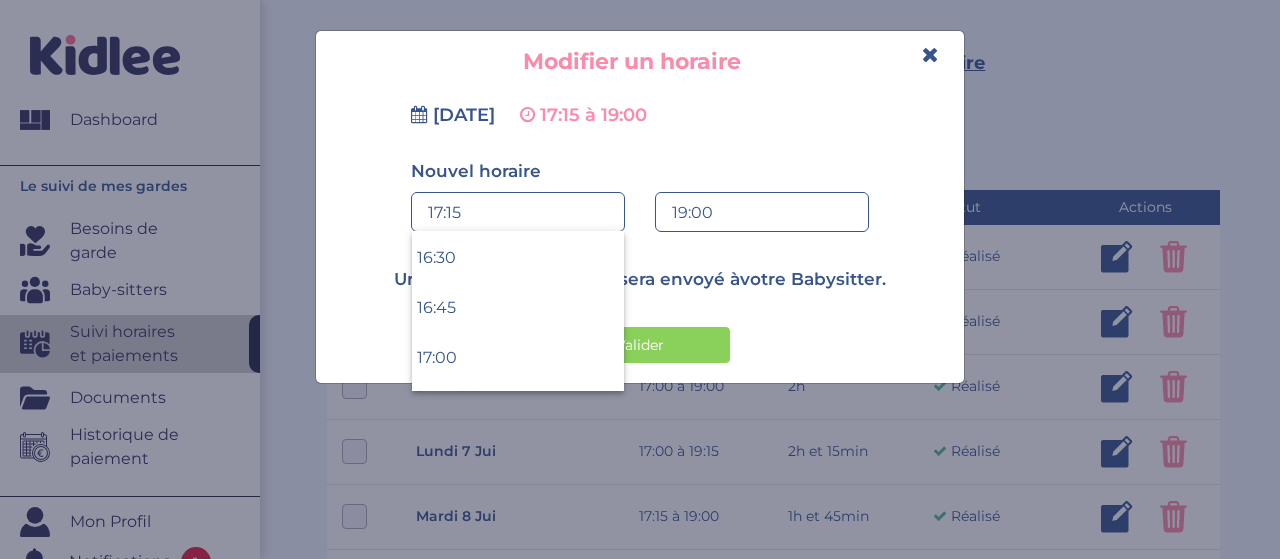 scroll, scrollTop: 3248, scrollLeft: 0, axis: vertical 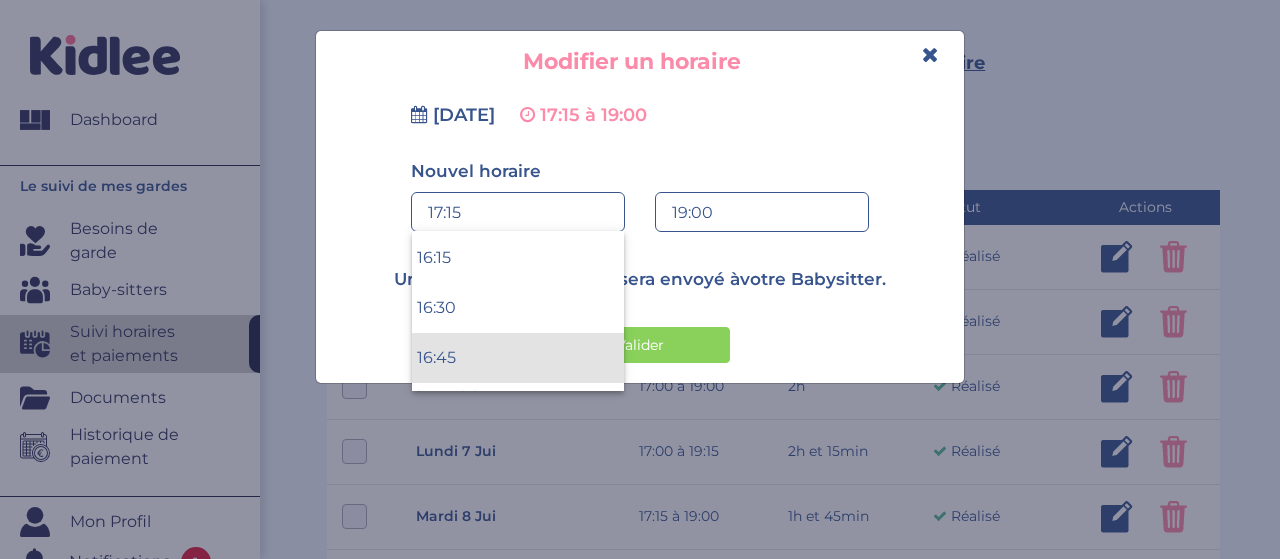 click on "16:45" at bounding box center (518, 358) 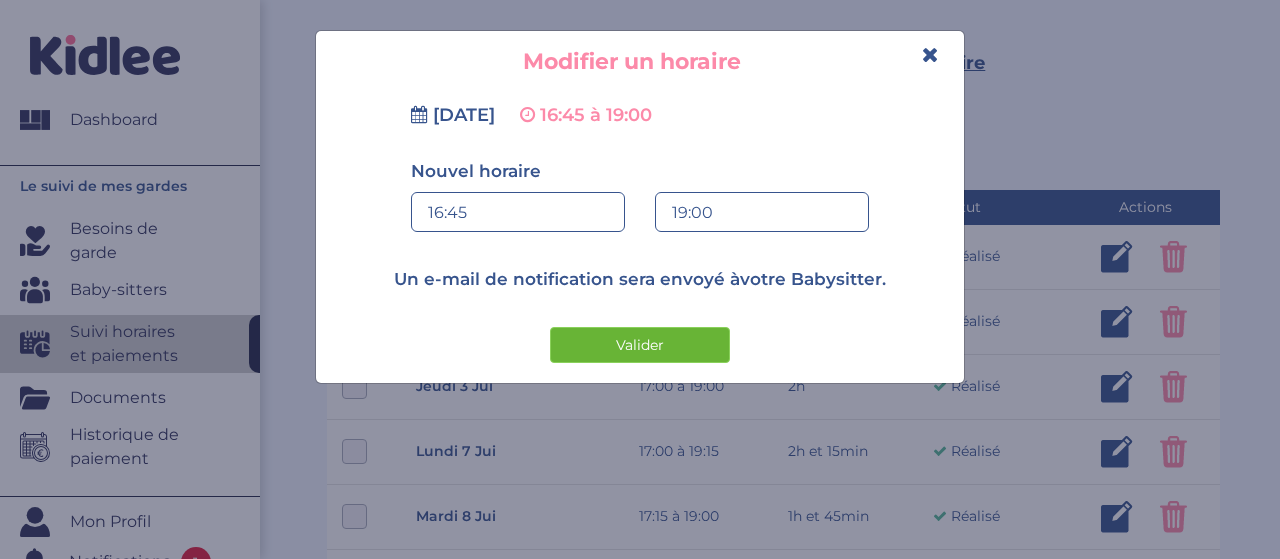 click on "Valider" at bounding box center [640, 345] 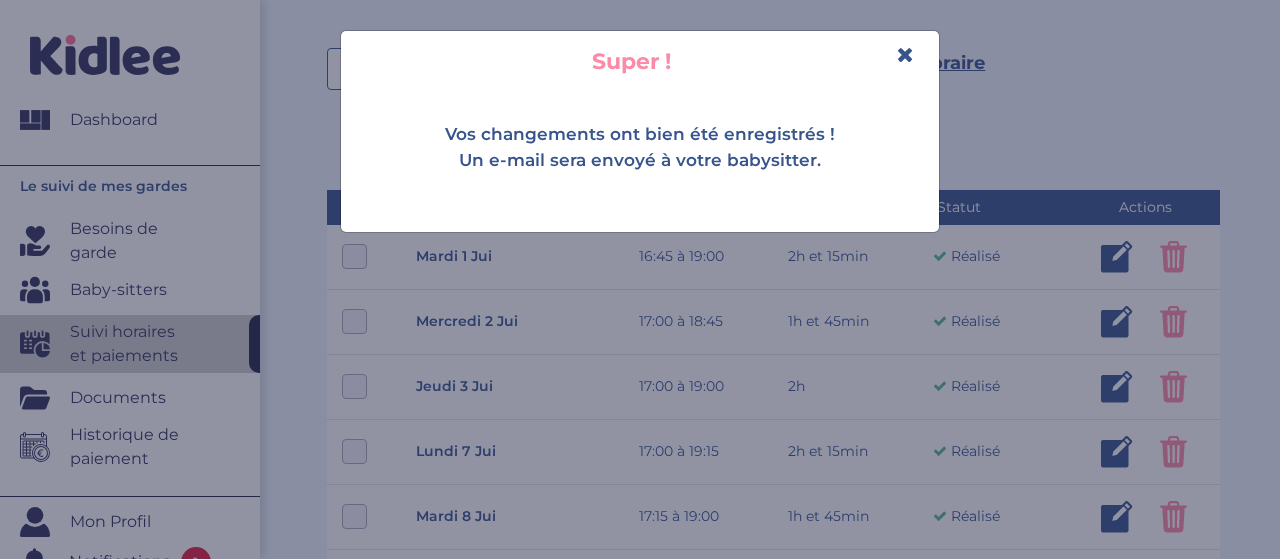 click at bounding box center (905, 54) 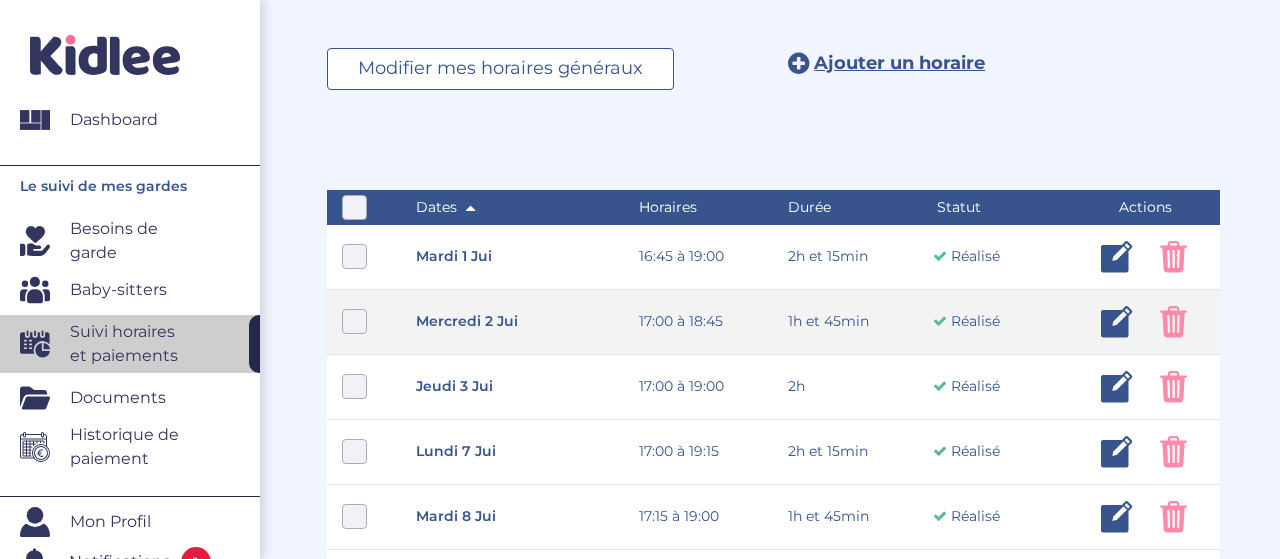 click at bounding box center [1117, 322] 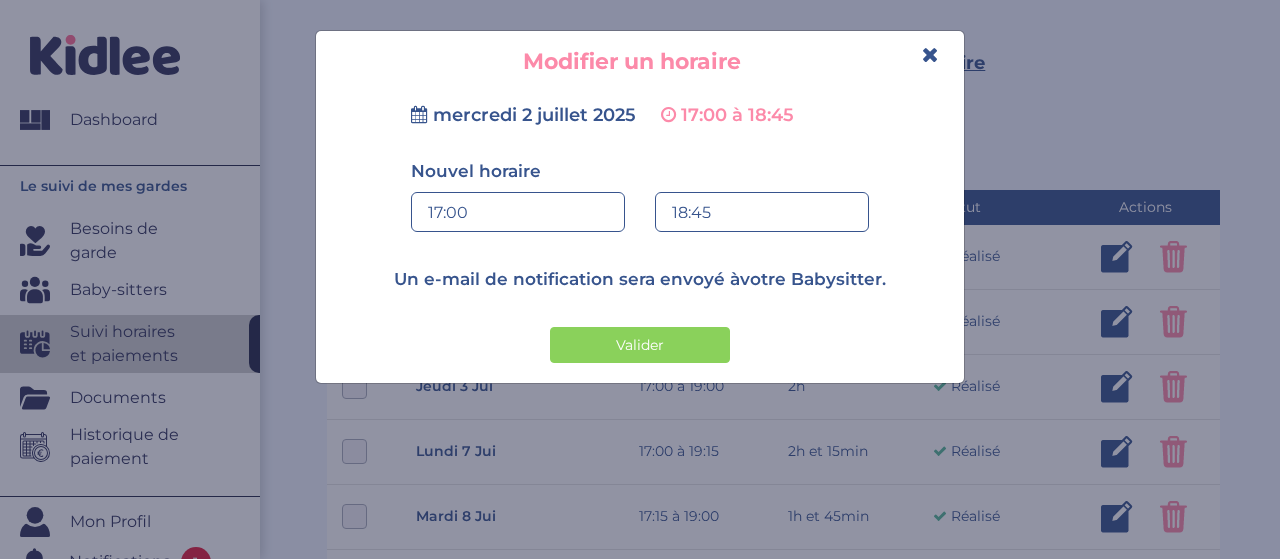 click on "17:00" at bounding box center [518, 213] 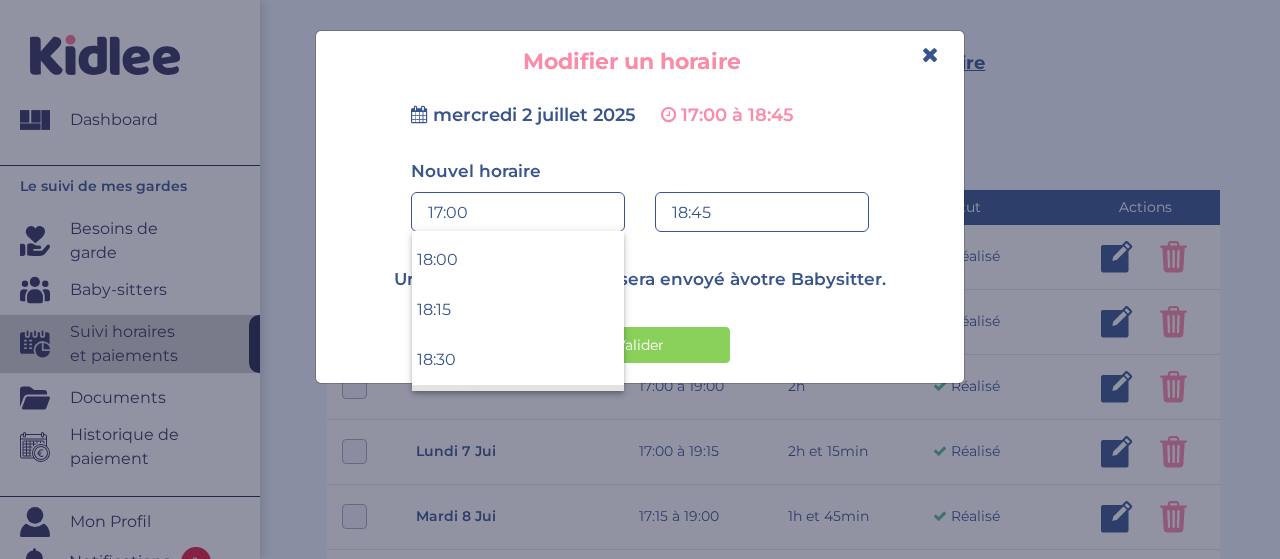 scroll, scrollTop: 3480, scrollLeft: 0, axis: vertical 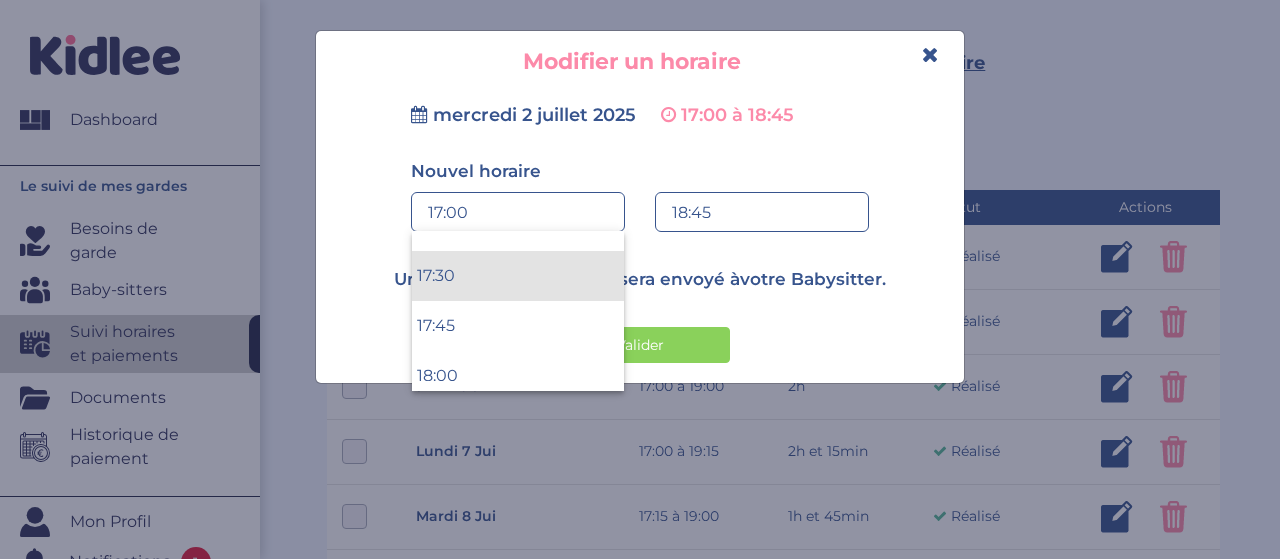 click on "17:30" at bounding box center [518, 276] 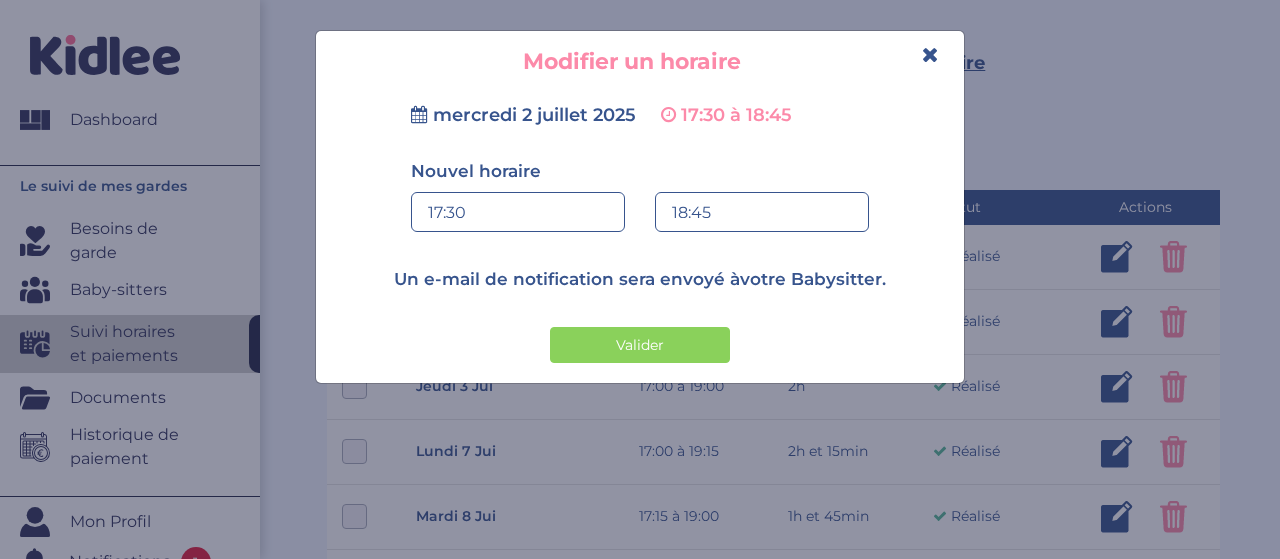 click on "18:45" at bounding box center [762, 213] 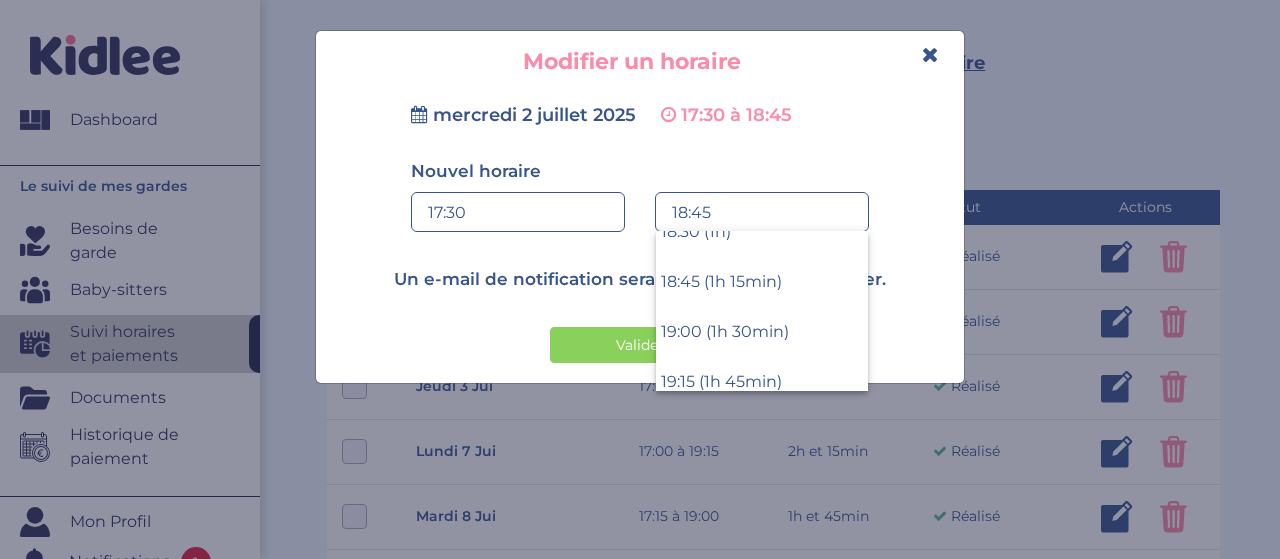 scroll, scrollTop: 232, scrollLeft: 0, axis: vertical 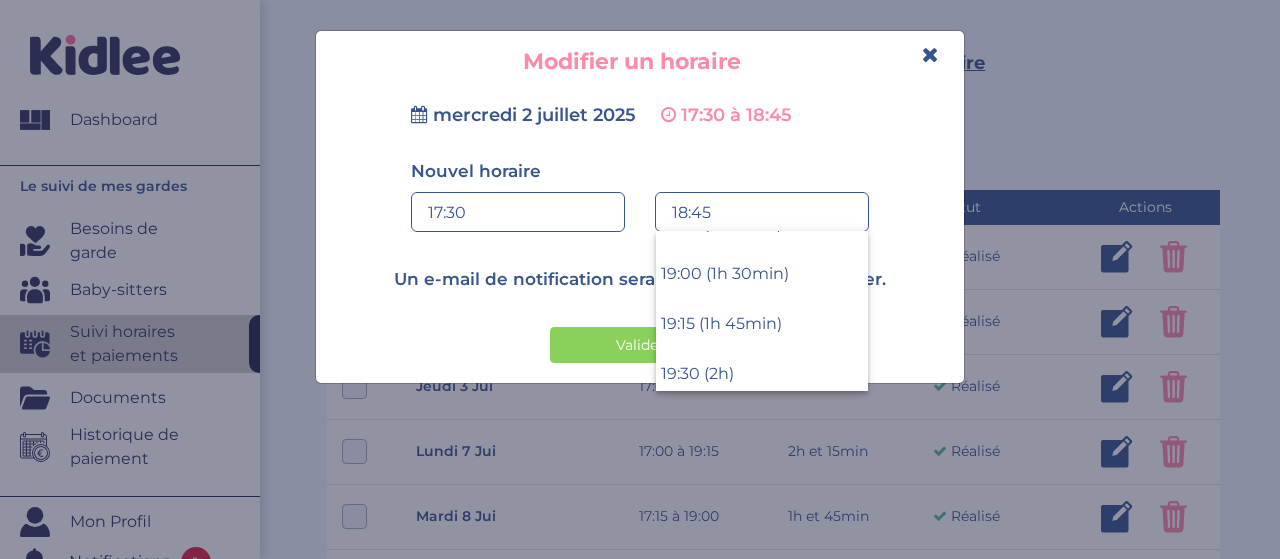 click on "19:15  (1h 45min)" at bounding box center [762, 324] 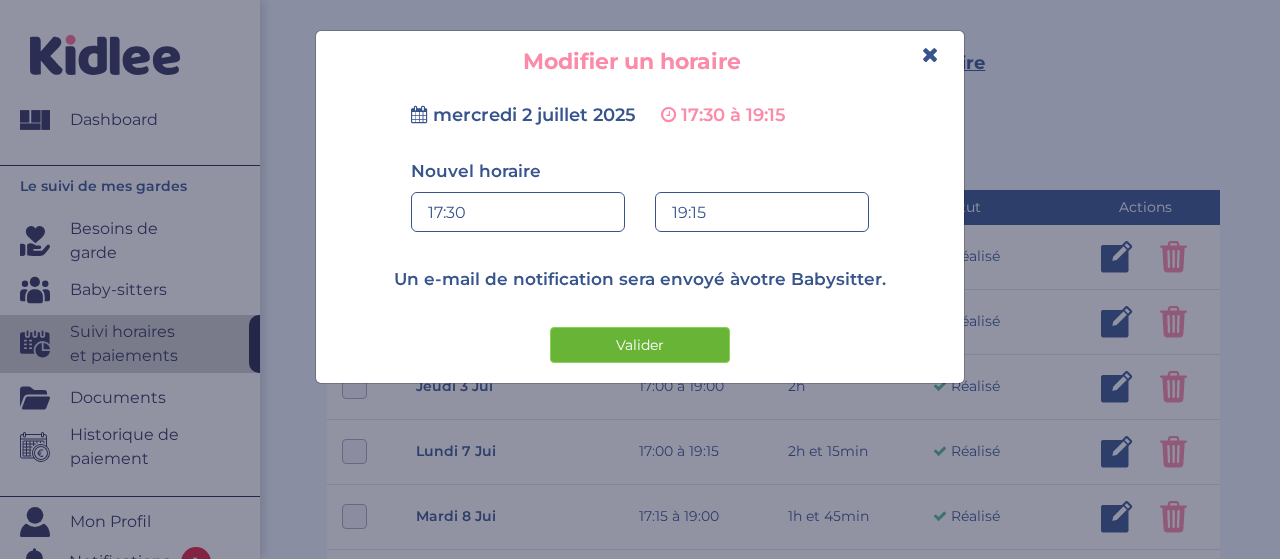 click on "Valider" at bounding box center (640, 345) 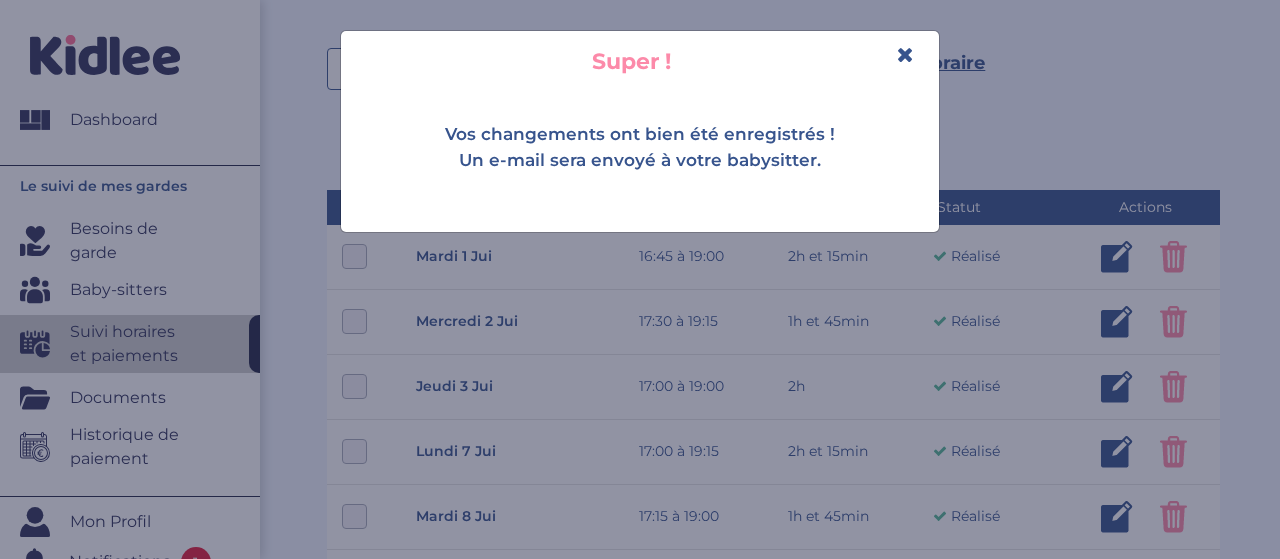 click at bounding box center [905, 54] 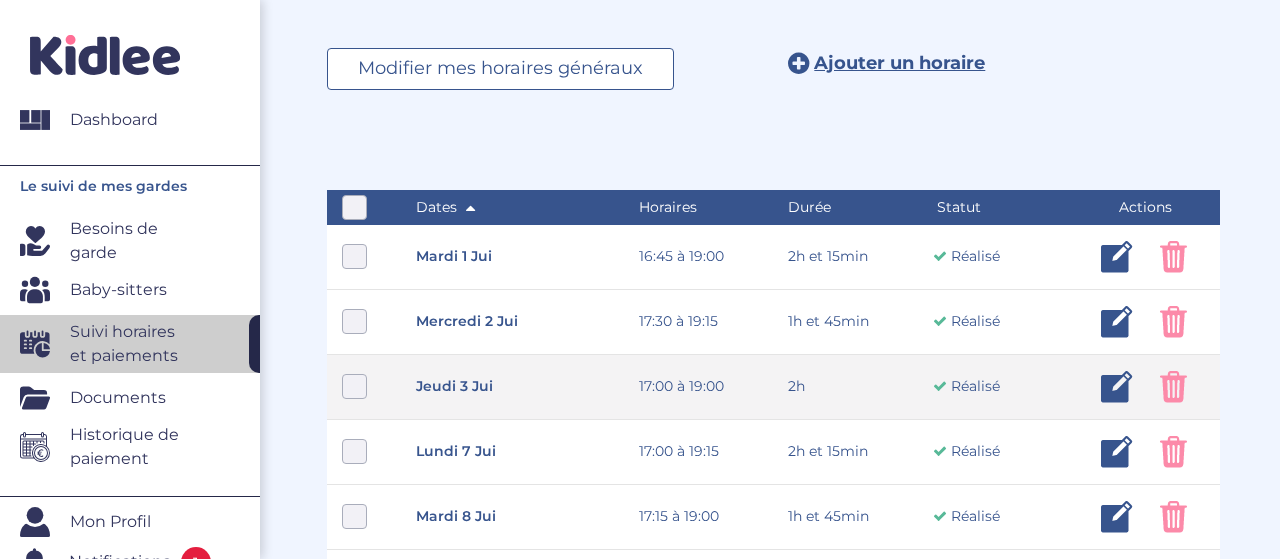 click at bounding box center (1117, 387) 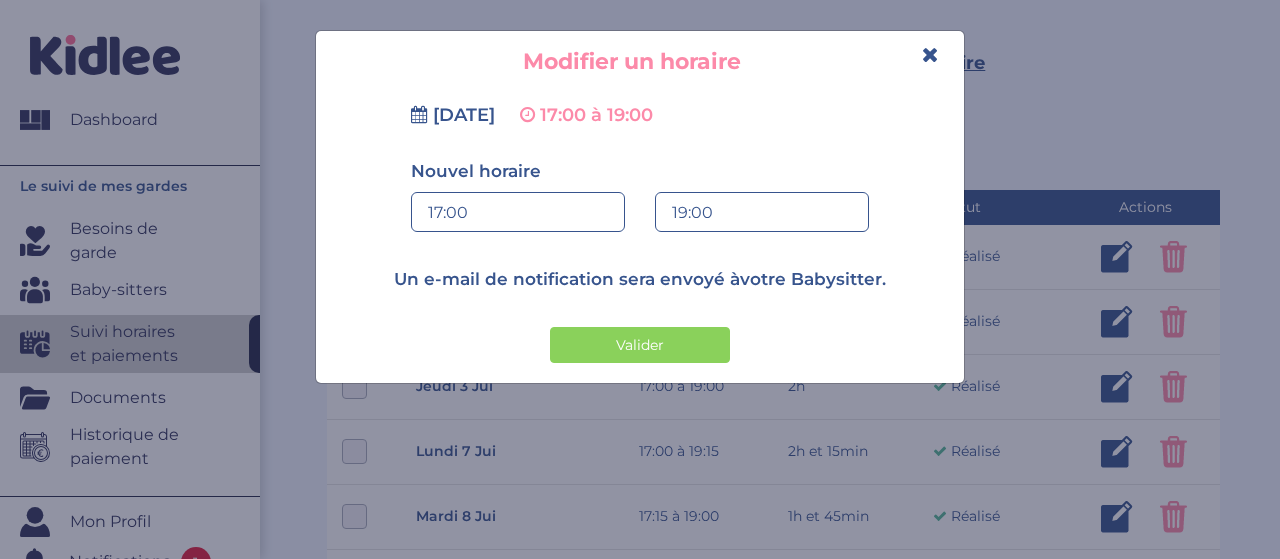 click on "19:00" at bounding box center (762, 213) 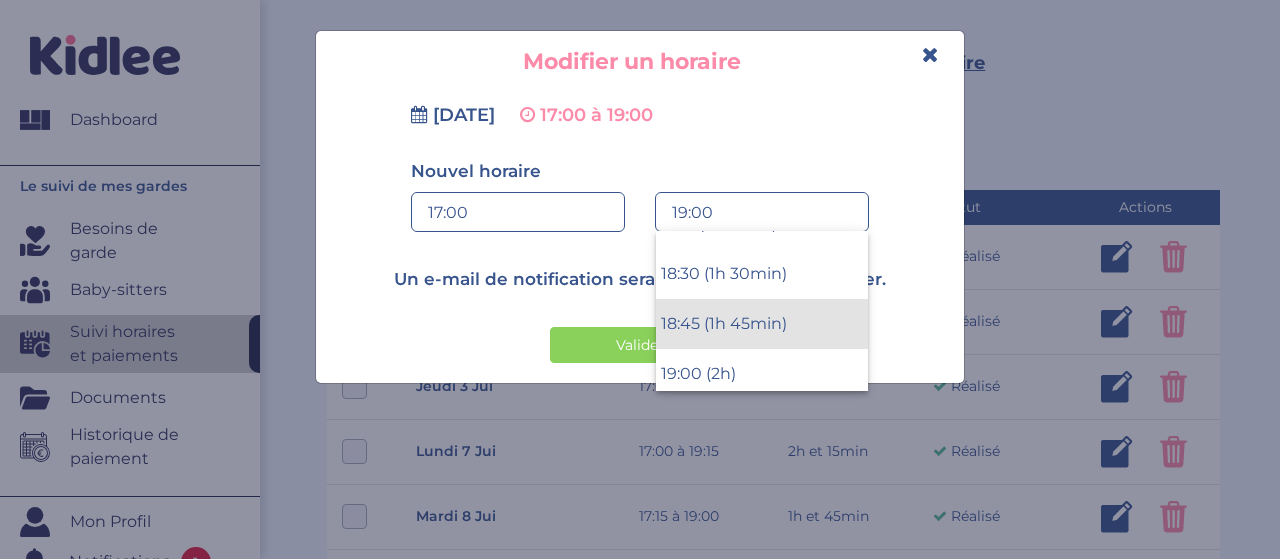 click on "18:45  (1h 45min)" at bounding box center [762, 324] 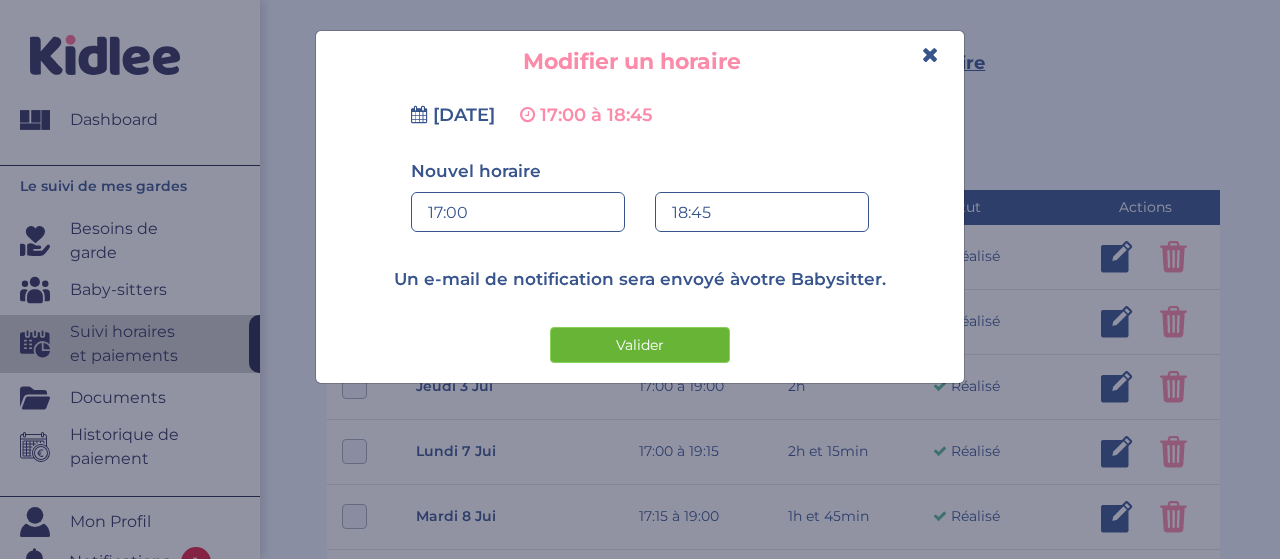 click on "Valider" at bounding box center (640, 345) 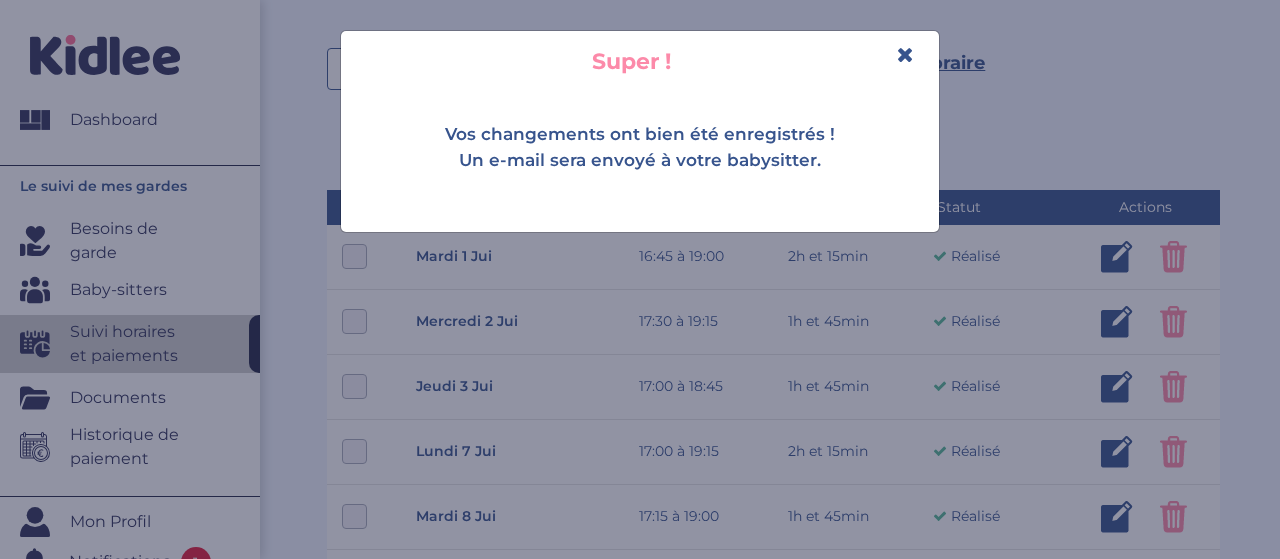 click at bounding box center (905, 54) 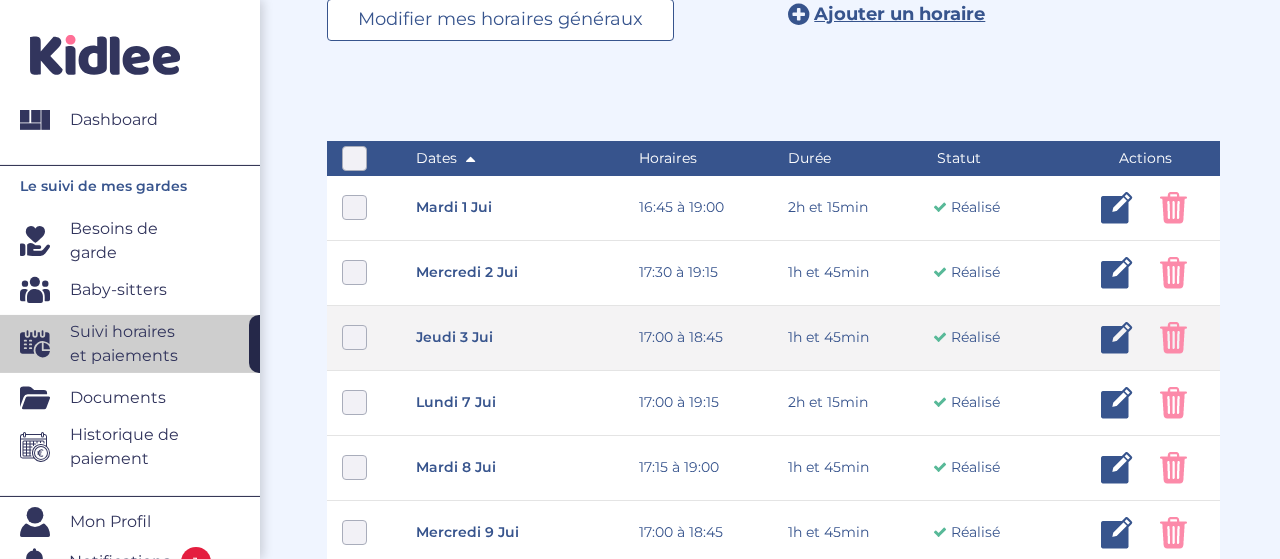 scroll, scrollTop: 454, scrollLeft: 0, axis: vertical 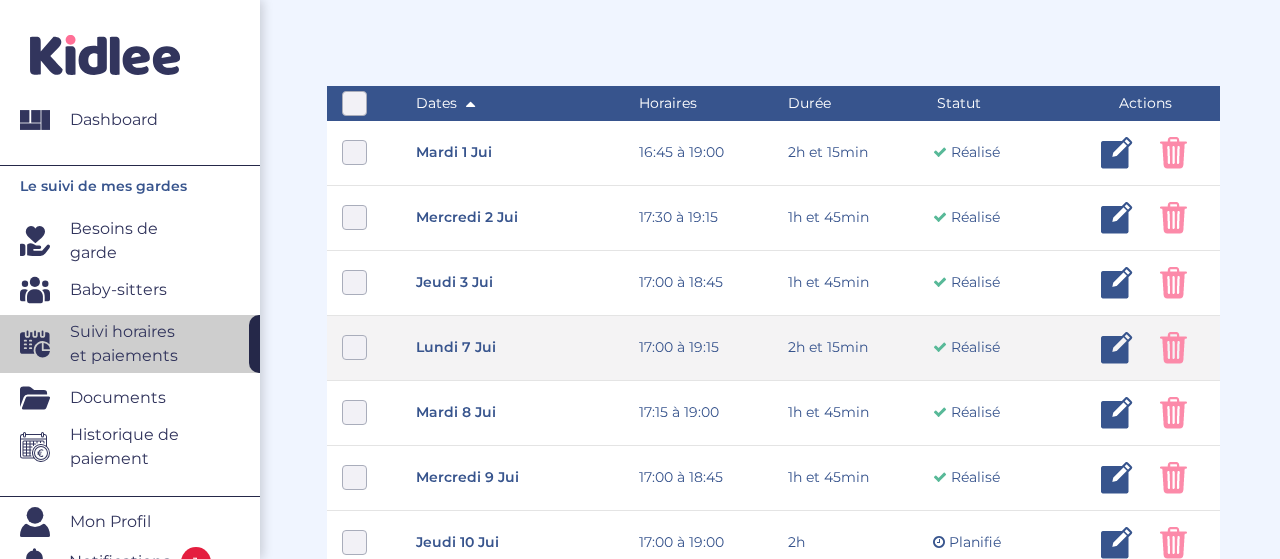 click at bounding box center (354, 347) 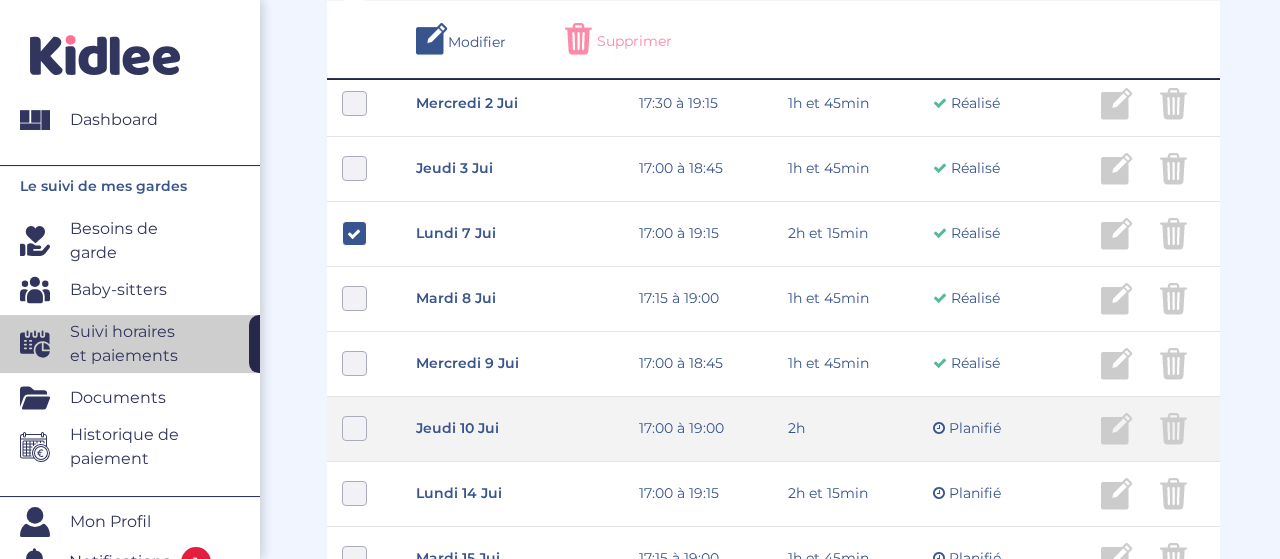 scroll, scrollTop: 662, scrollLeft: 0, axis: vertical 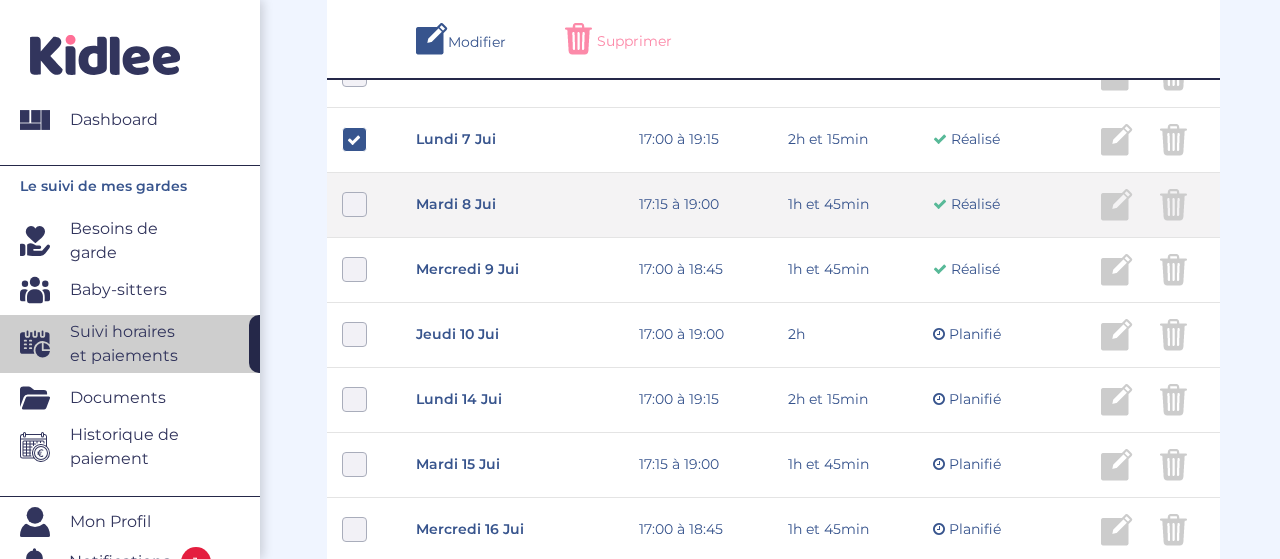 click at bounding box center [354, 204] 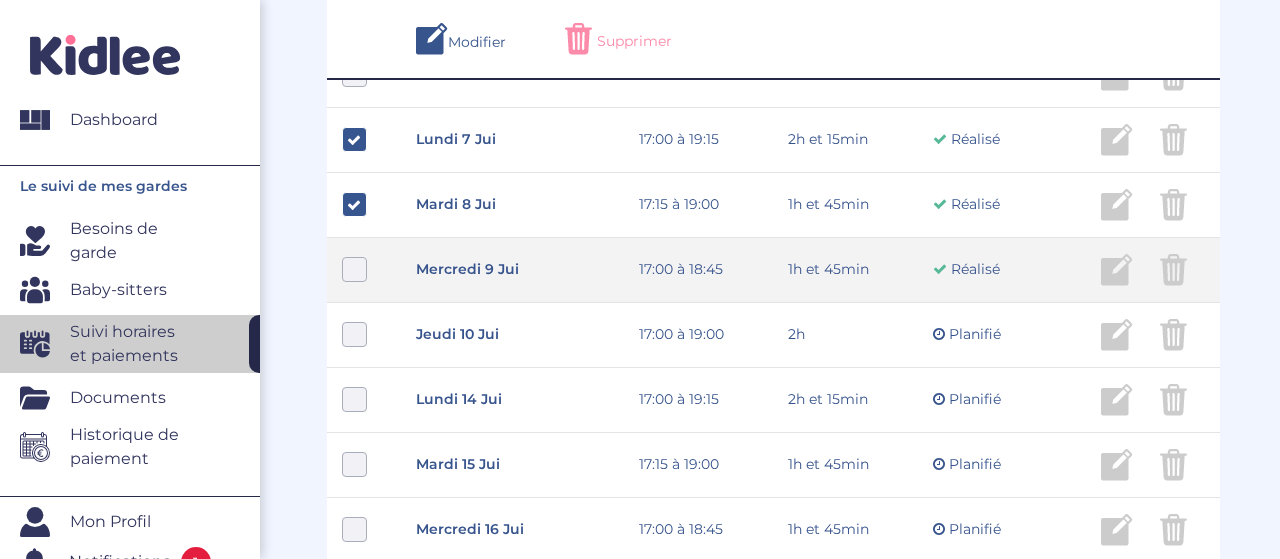 click at bounding box center [354, 269] 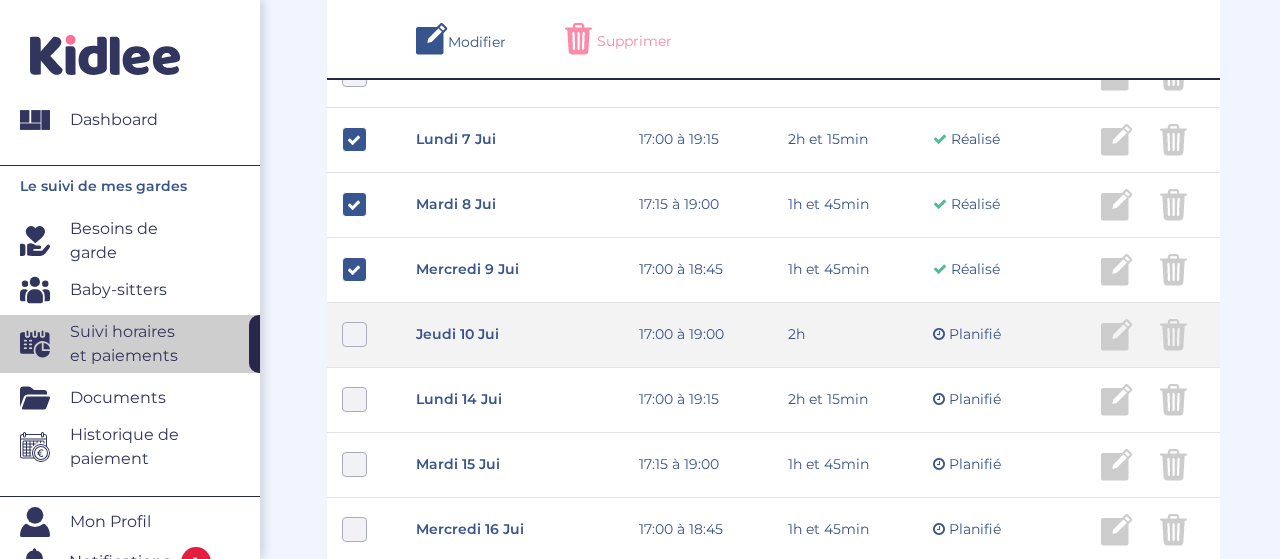 drag, startPoint x: 349, startPoint y: 337, endPoint x: 384, endPoint y: 365, distance: 44.82187 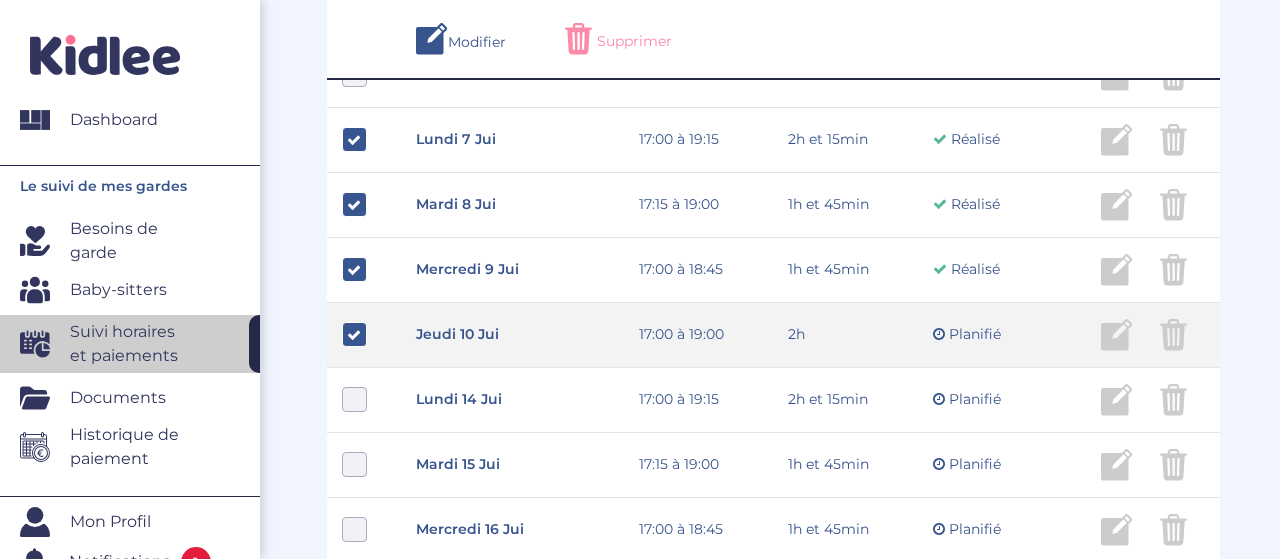 scroll, scrollTop: 558, scrollLeft: 0, axis: vertical 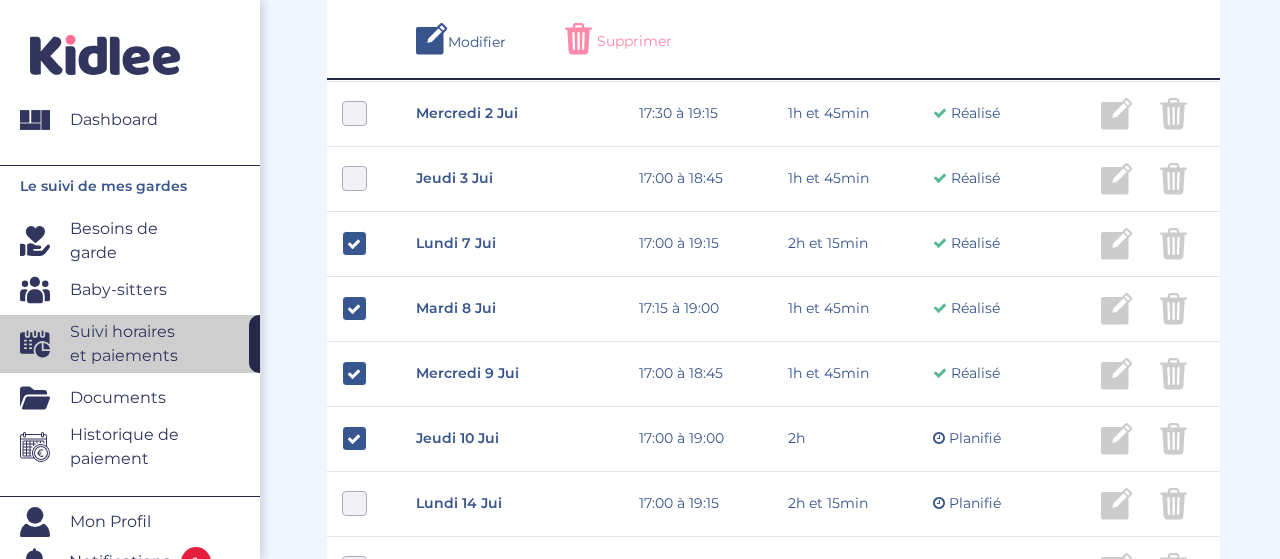 click on "Supprimer" at bounding box center [634, 41] 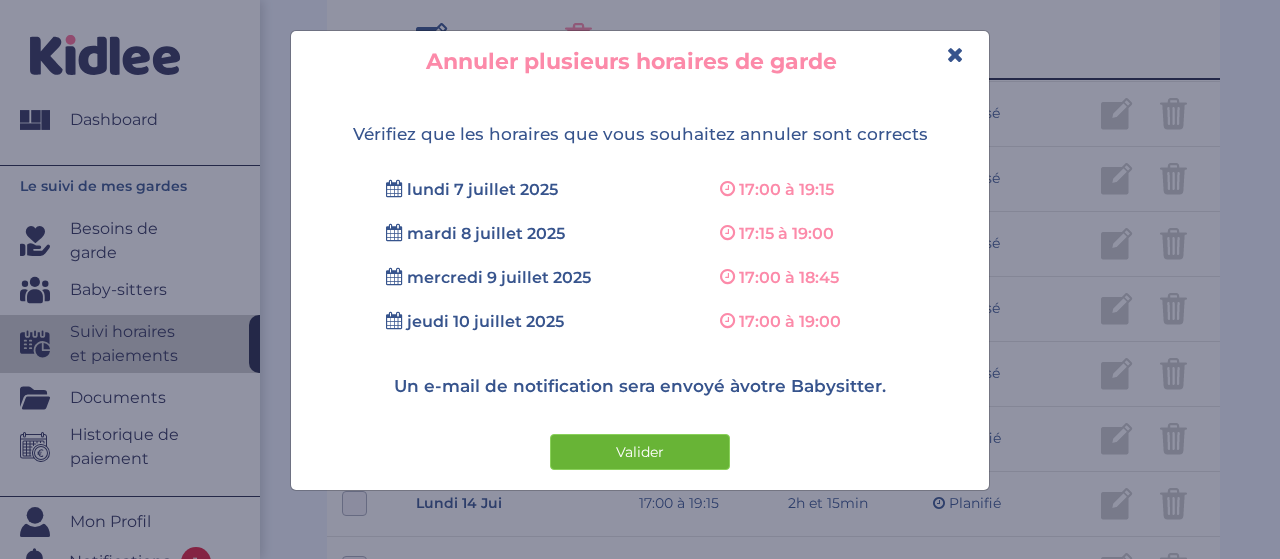 click on "Valider" at bounding box center (640, 452) 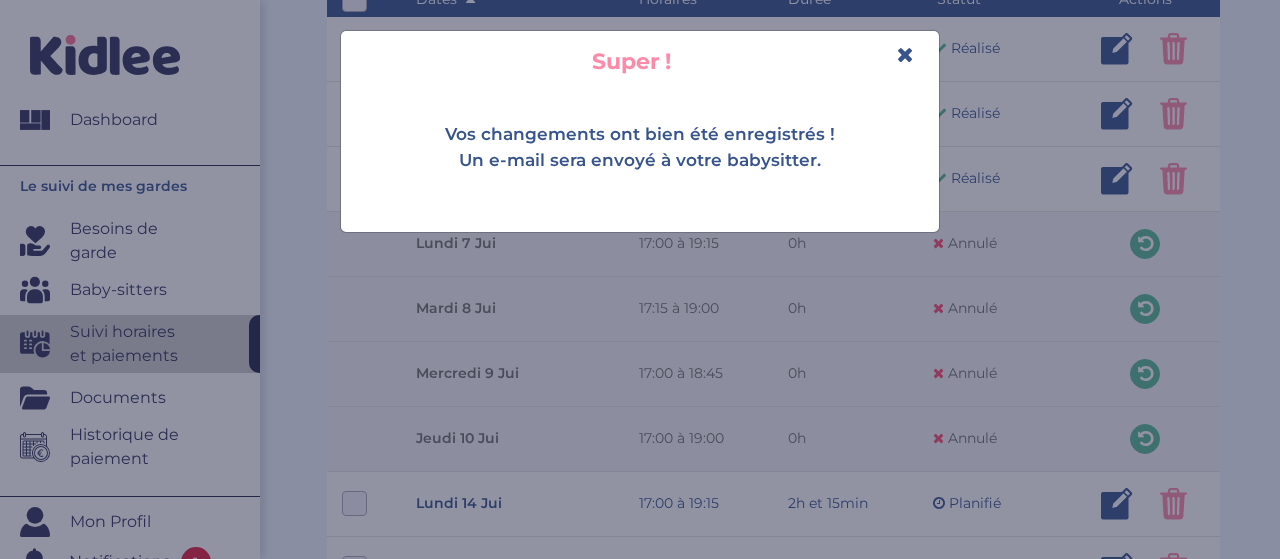 click at bounding box center (905, 54) 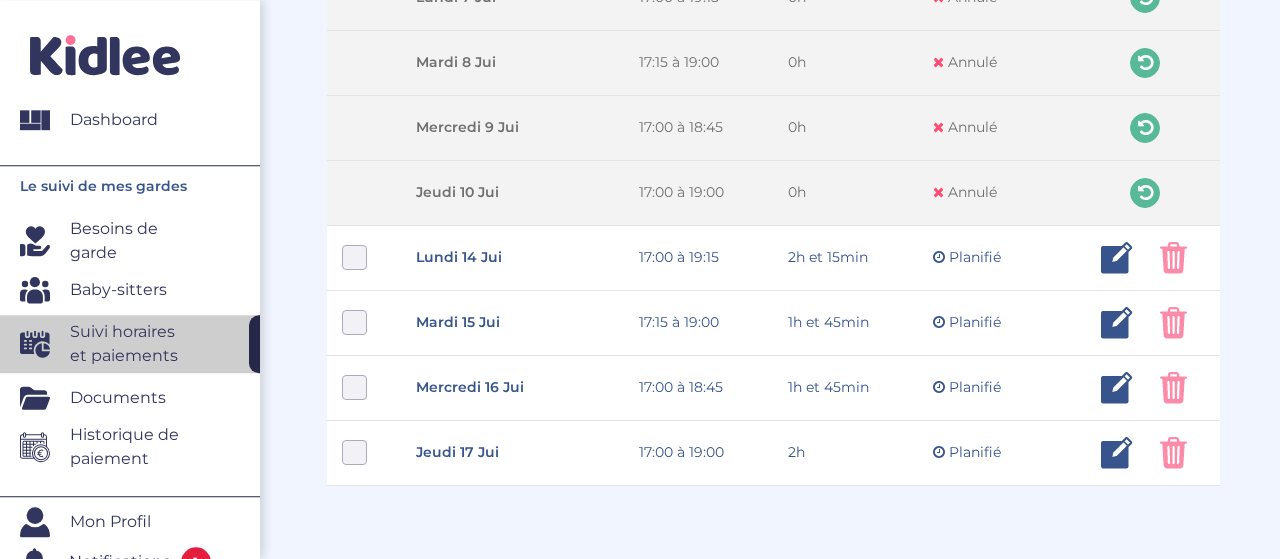 scroll, scrollTop: 832, scrollLeft: 0, axis: vertical 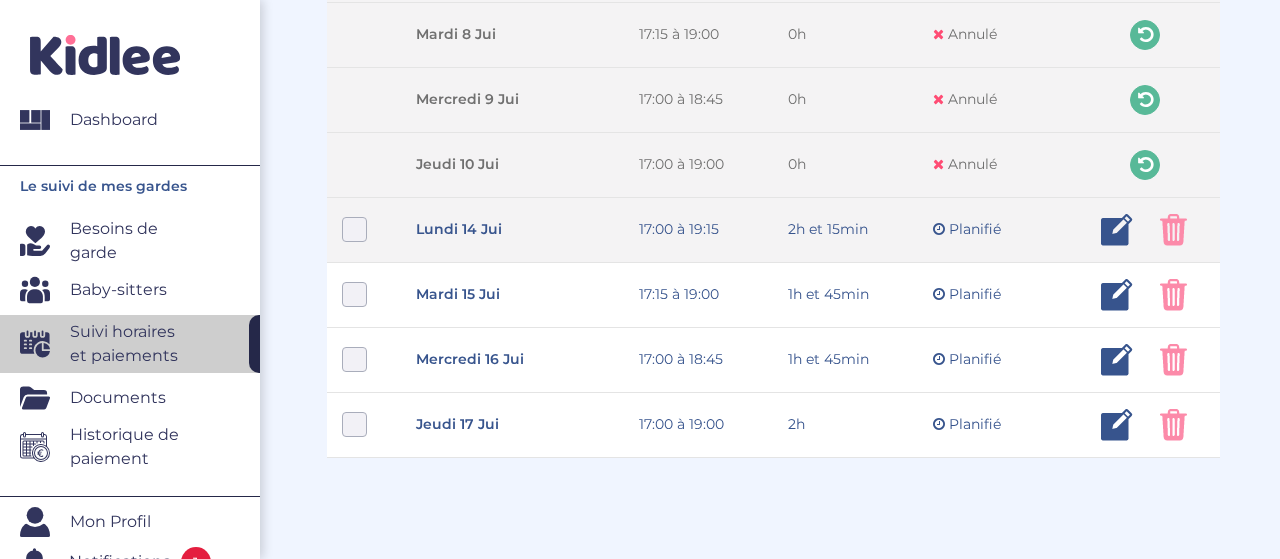 click at bounding box center [1173, 230] 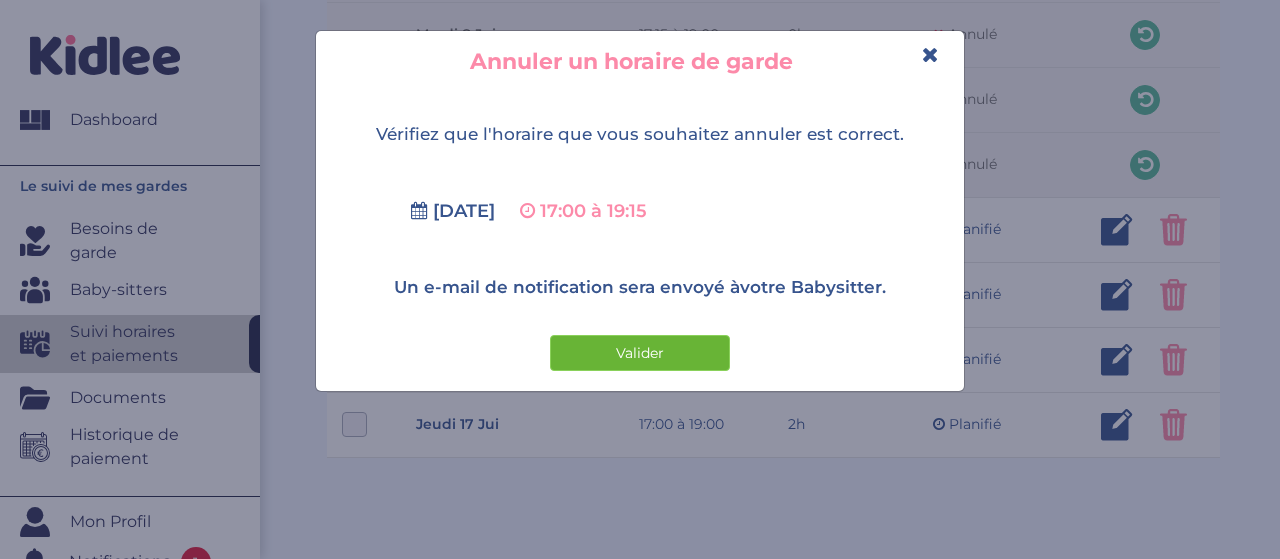 click on "Valider" at bounding box center [640, 353] 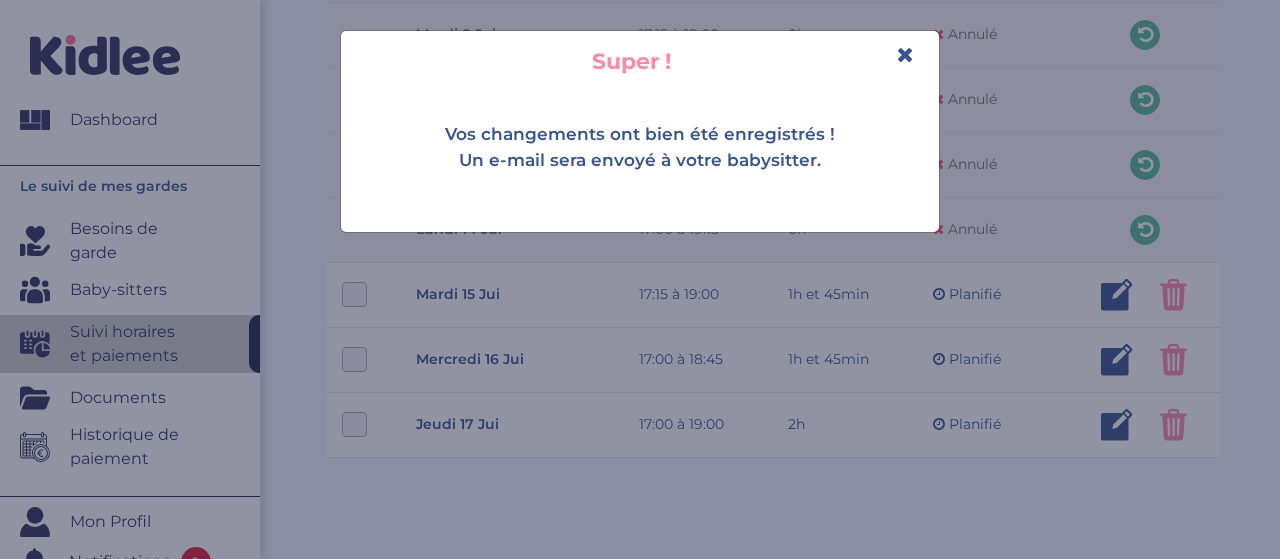 drag, startPoint x: 905, startPoint y: 56, endPoint x: 895, endPoint y: 76, distance: 22.36068 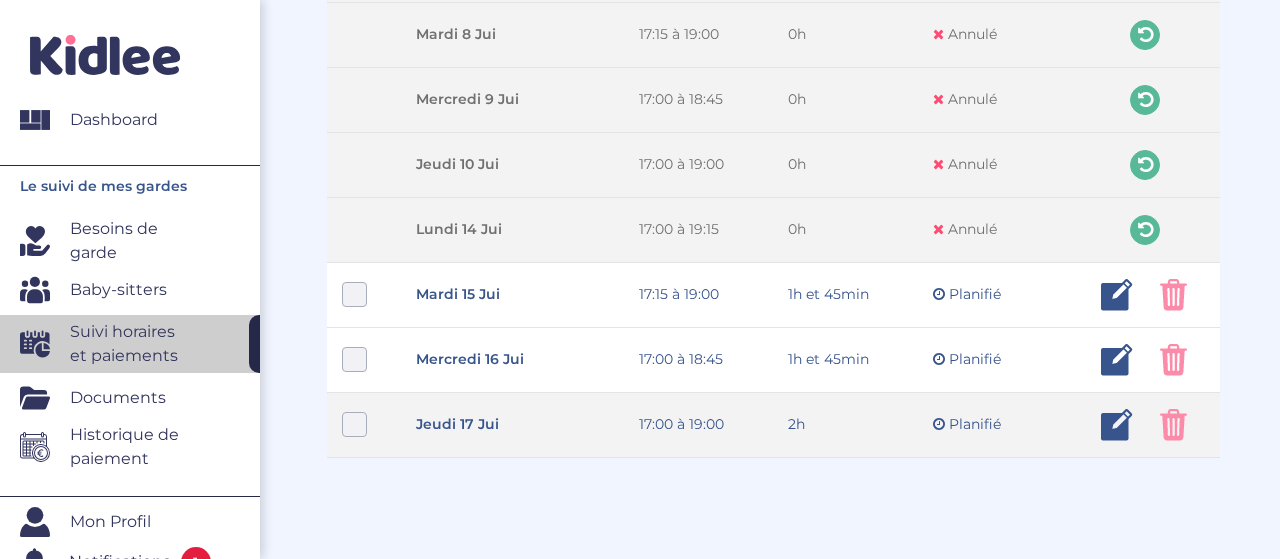 click at bounding box center [1117, 425] 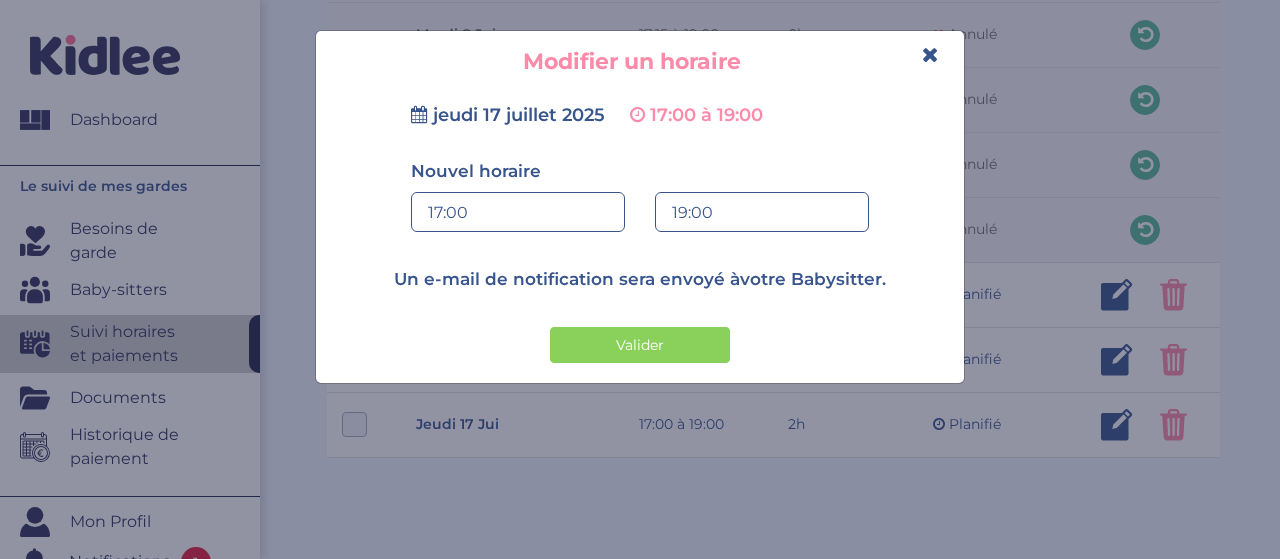 click on "17:00" at bounding box center [518, 213] 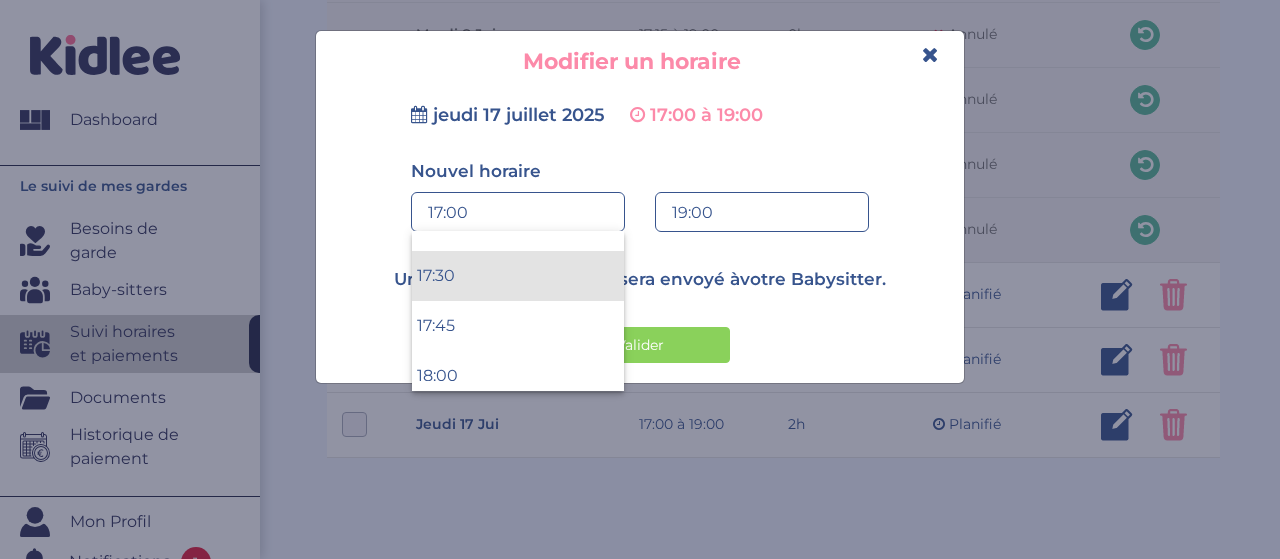 click on "17:30" at bounding box center [518, 276] 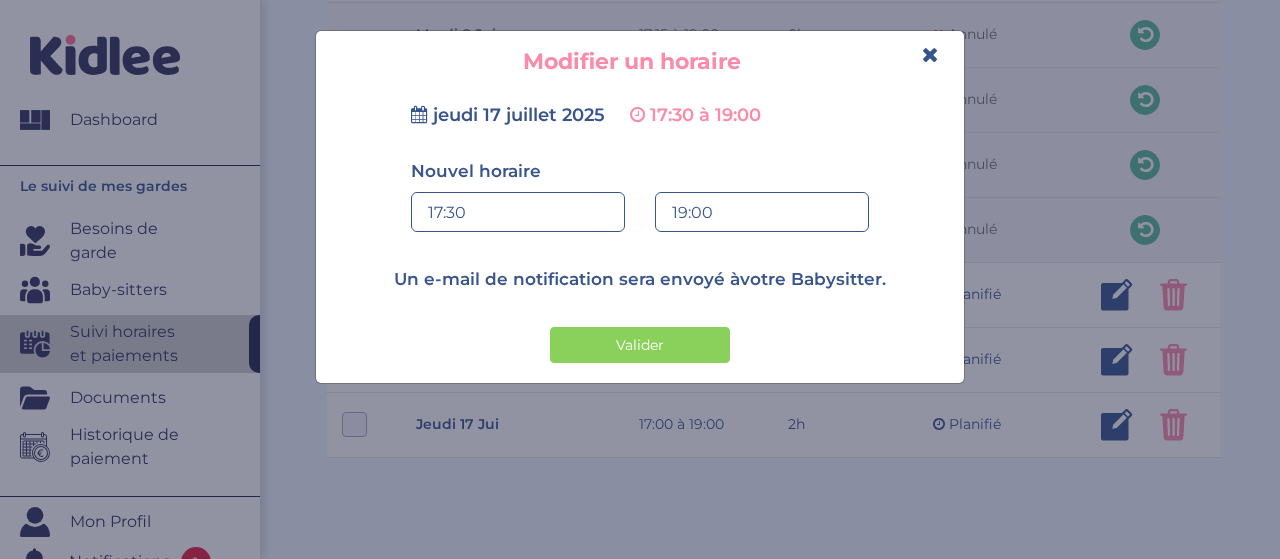 click on "19:00" at bounding box center (762, 213) 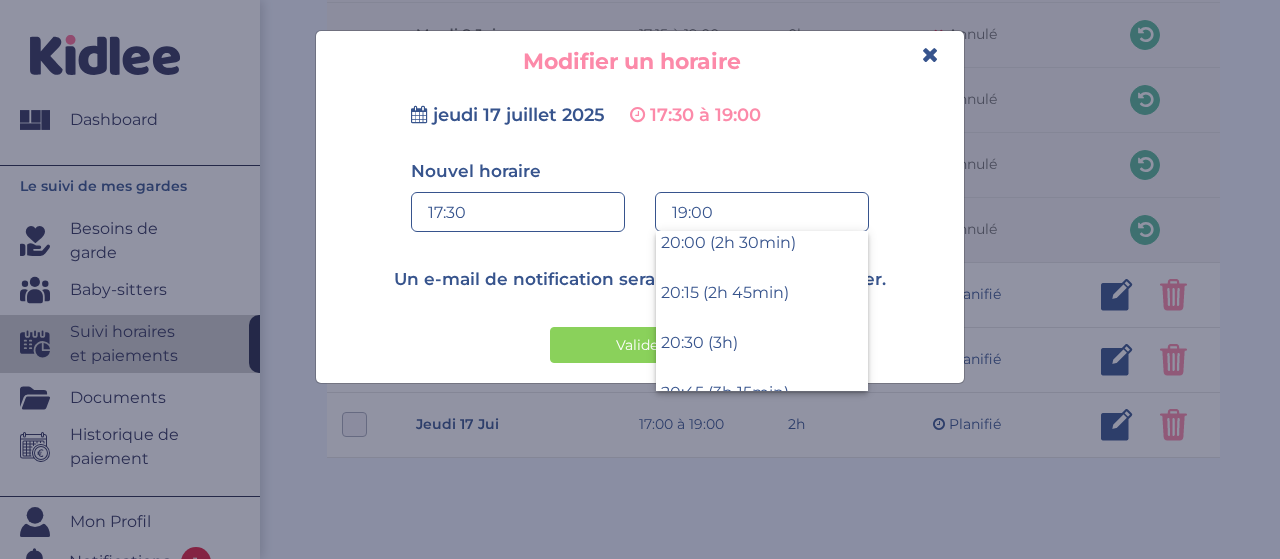 scroll, scrollTop: 464, scrollLeft: 0, axis: vertical 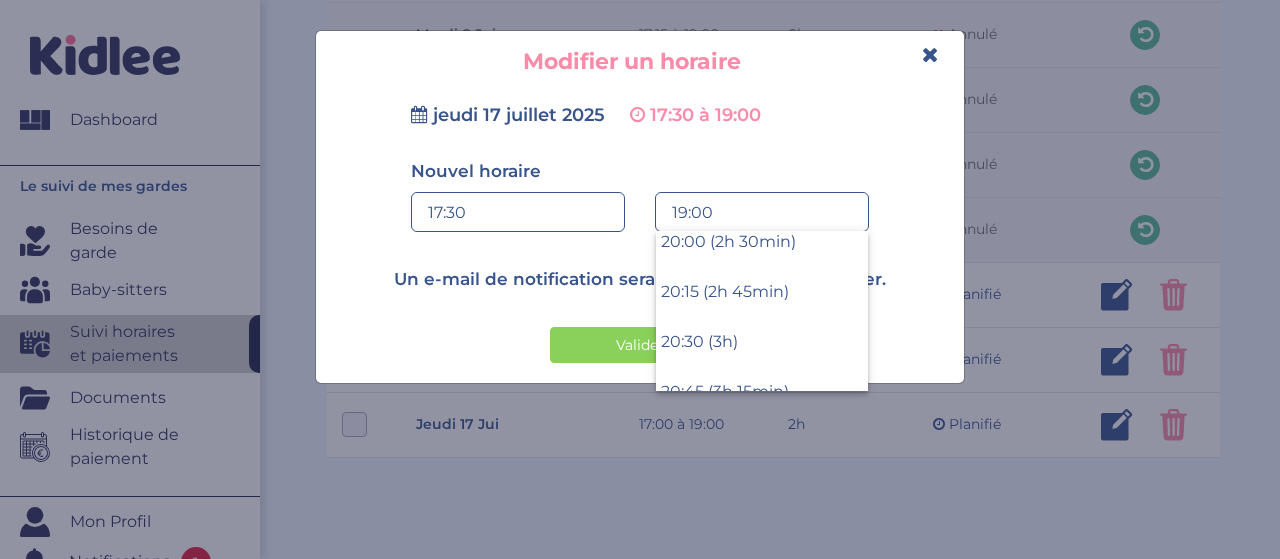 click on "20:15  (2h 45min)" at bounding box center [762, 292] 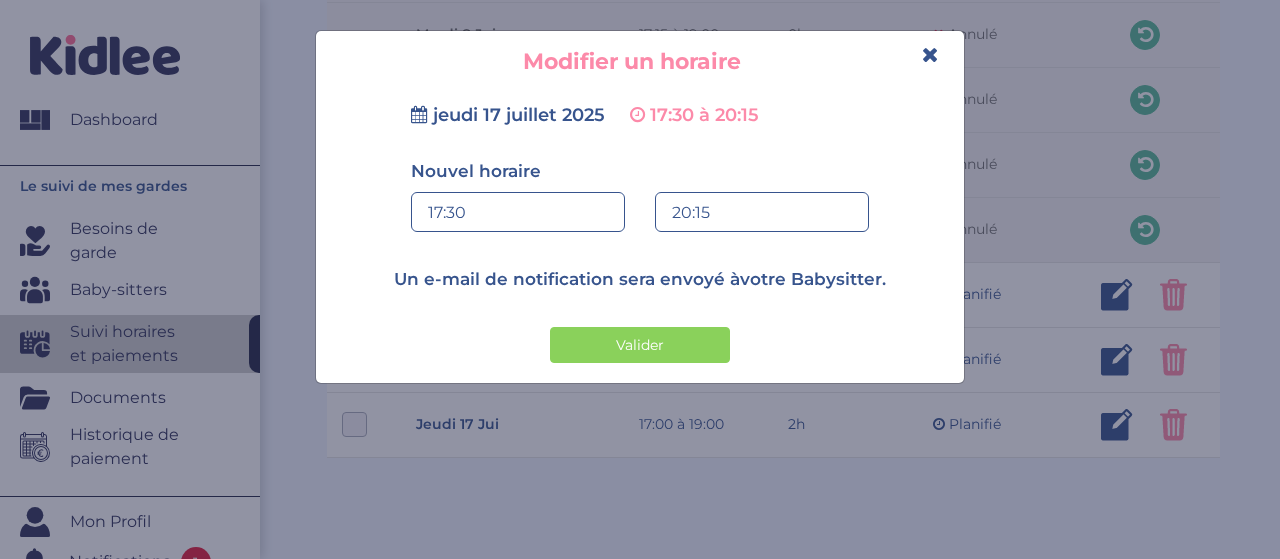 click on "20:15   2.75   20:15
17:45  (15min)
18:00  (30min)
18:15  (45min)
18:30  (1h)
18:45  (1h 15min)
19:00  (1h 30min)
19:15  (1h 45min)
19:30  (2h)" at bounding box center (762, 219) 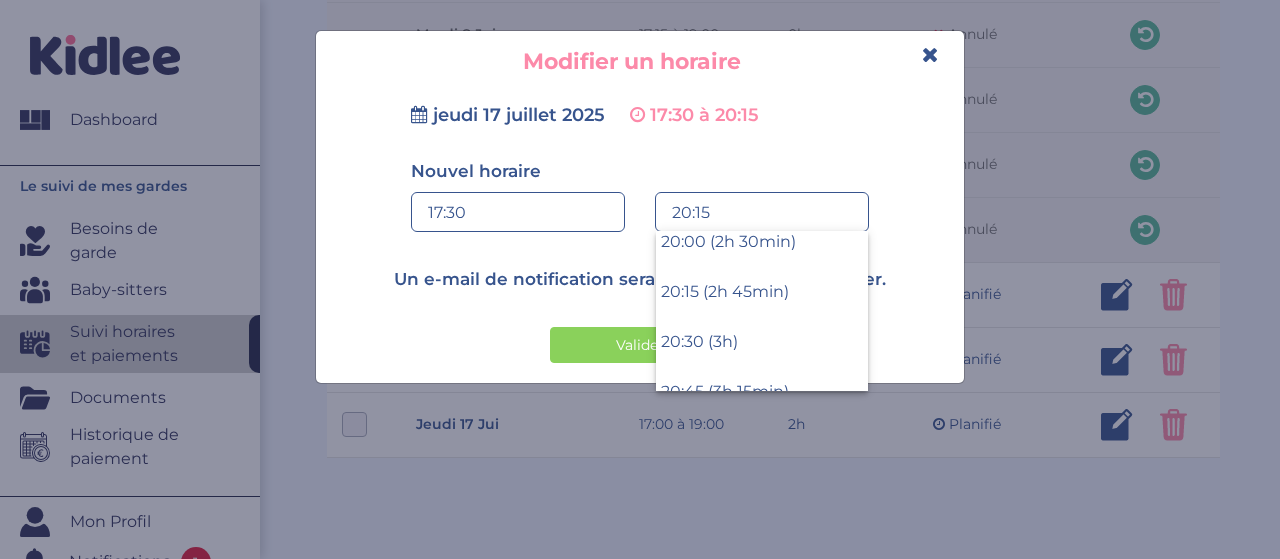 scroll, scrollTop: 464, scrollLeft: 0, axis: vertical 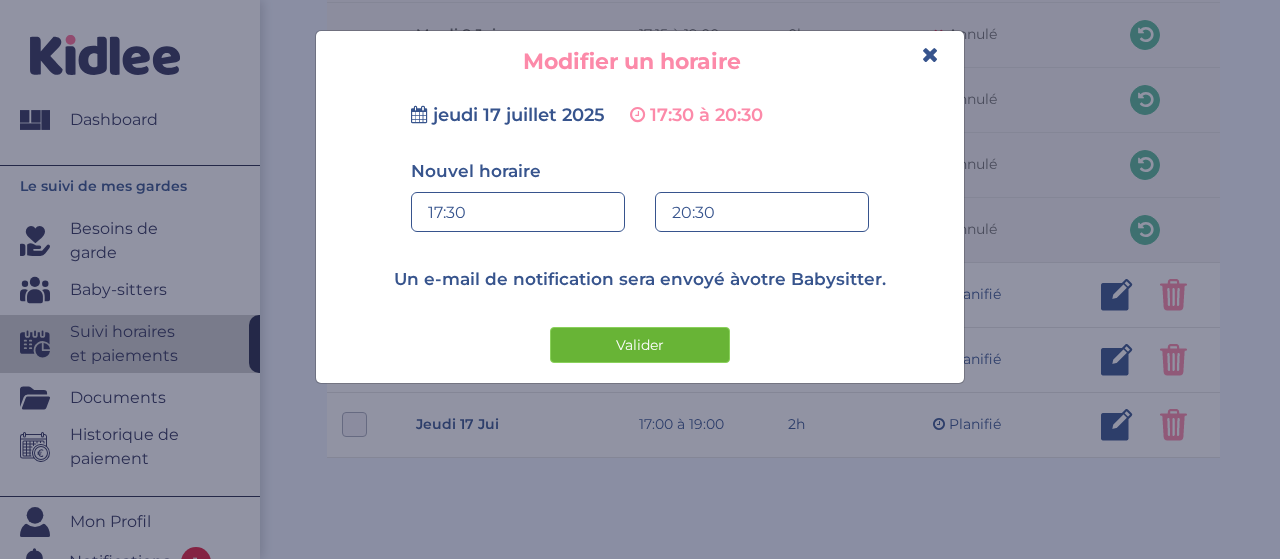 click on "Valider" at bounding box center (640, 345) 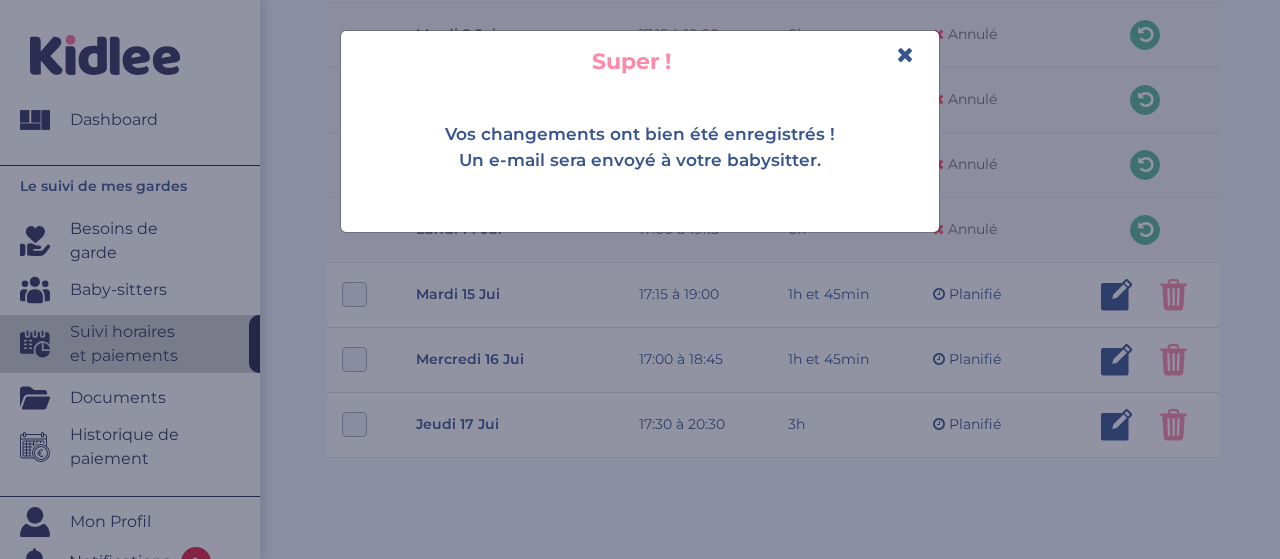 click at bounding box center [905, 54] 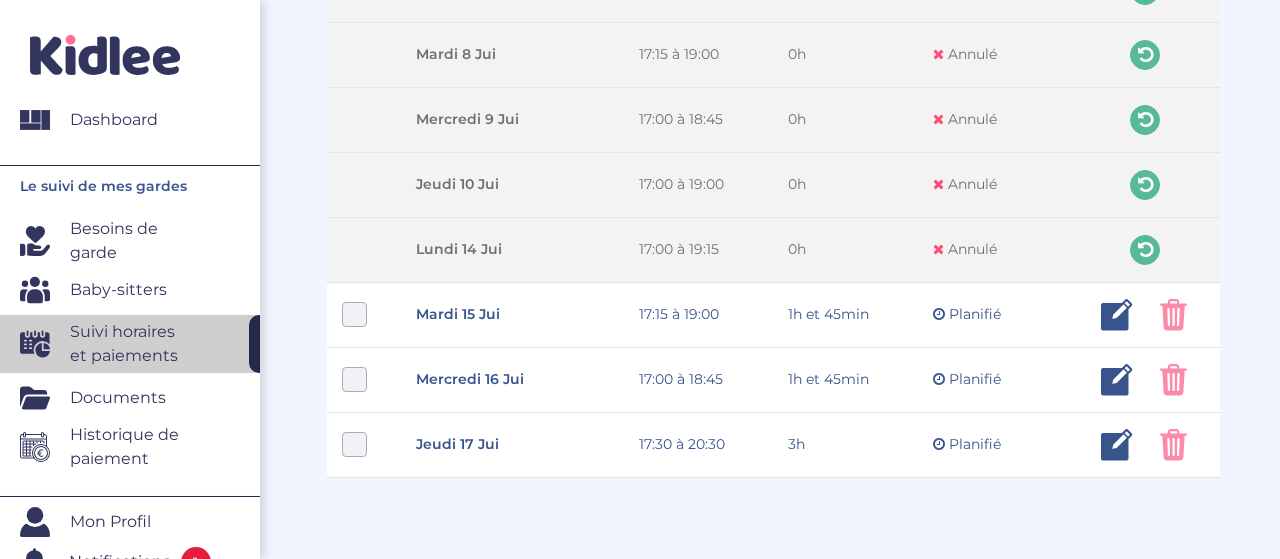 scroll, scrollTop: 832, scrollLeft: 0, axis: vertical 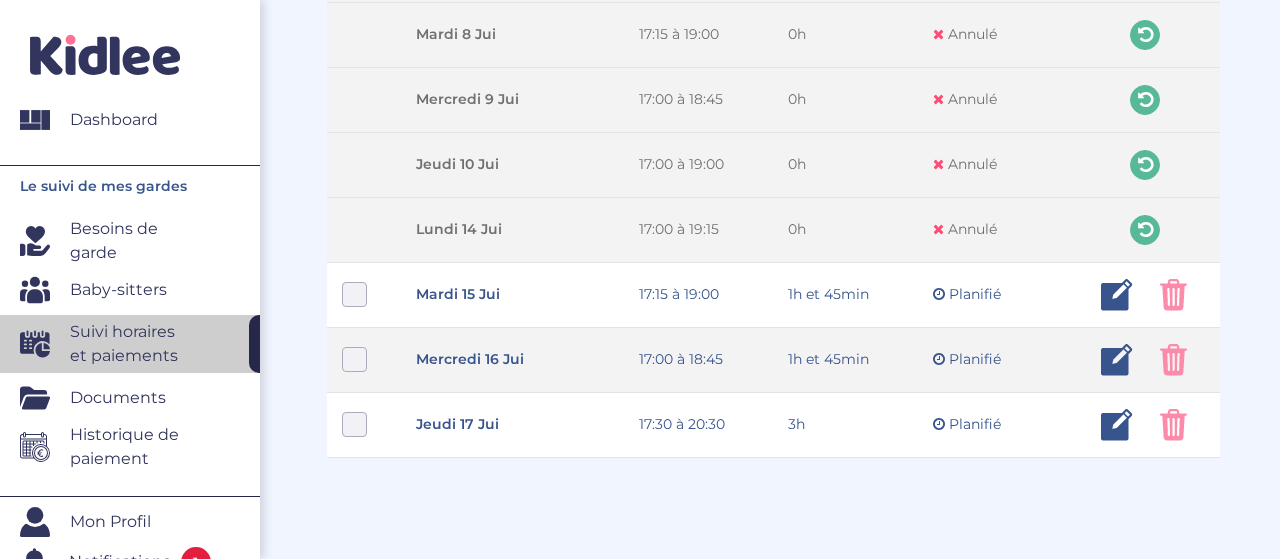 click at bounding box center (1117, 360) 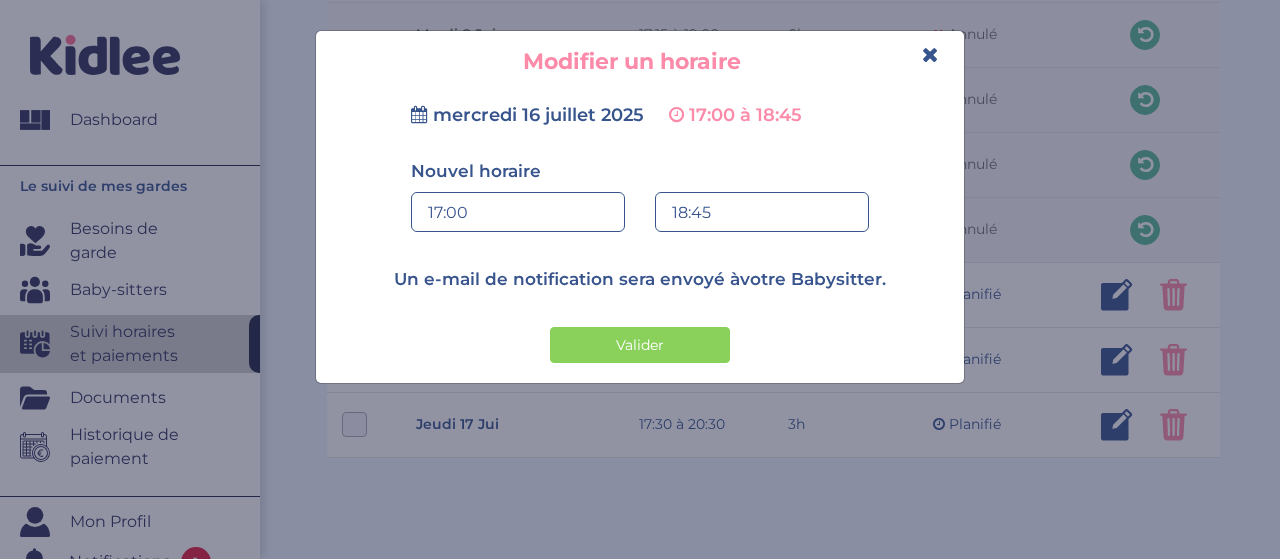 click on "18:45" at bounding box center [762, 213] 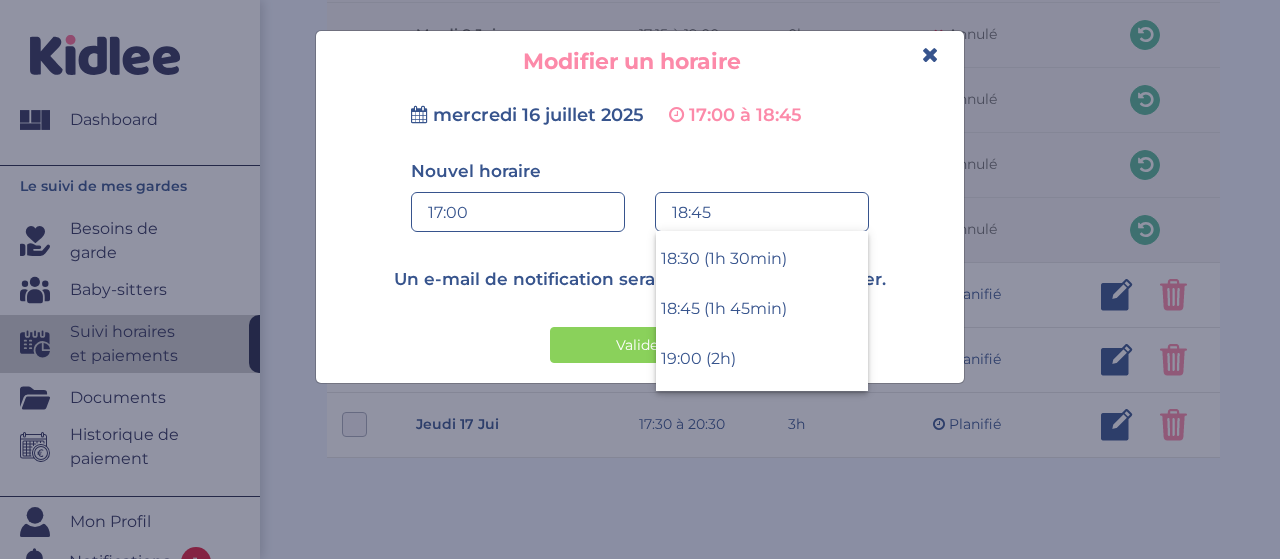 scroll, scrollTop: 232, scrollLeft: 0, axis: vertical 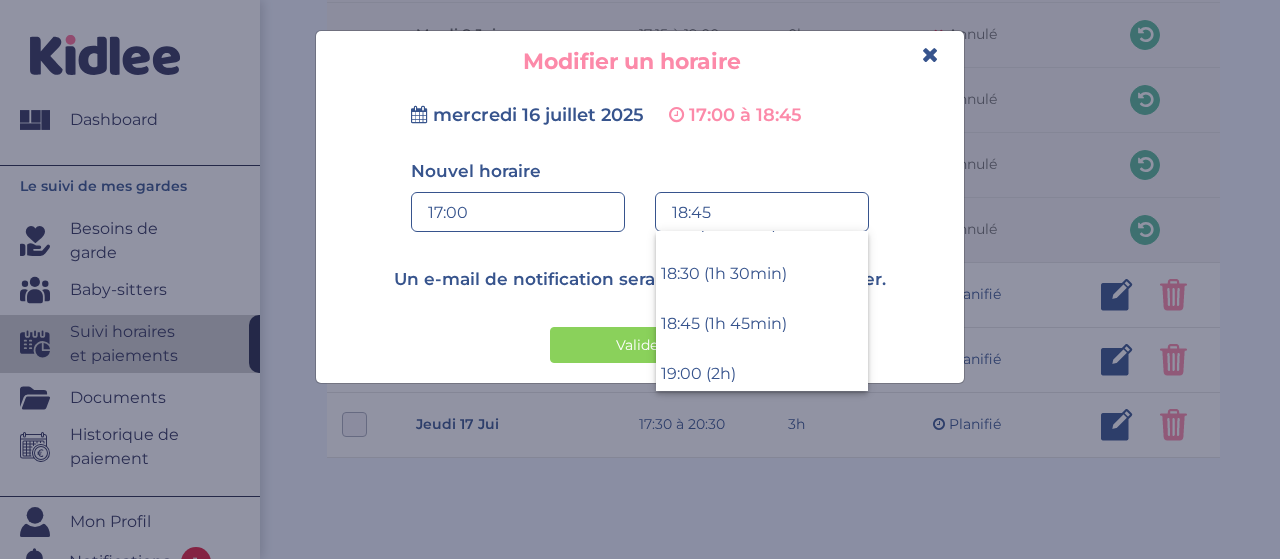 click on "[DATE]     17:00  à  18:45    Nouvel horaire    17:00   17:00
00:00
00:15
00:30
00:45
01:00
01:15
01:30
01:45
18:45   1.75   18:45" at bounding box center [640, 174] 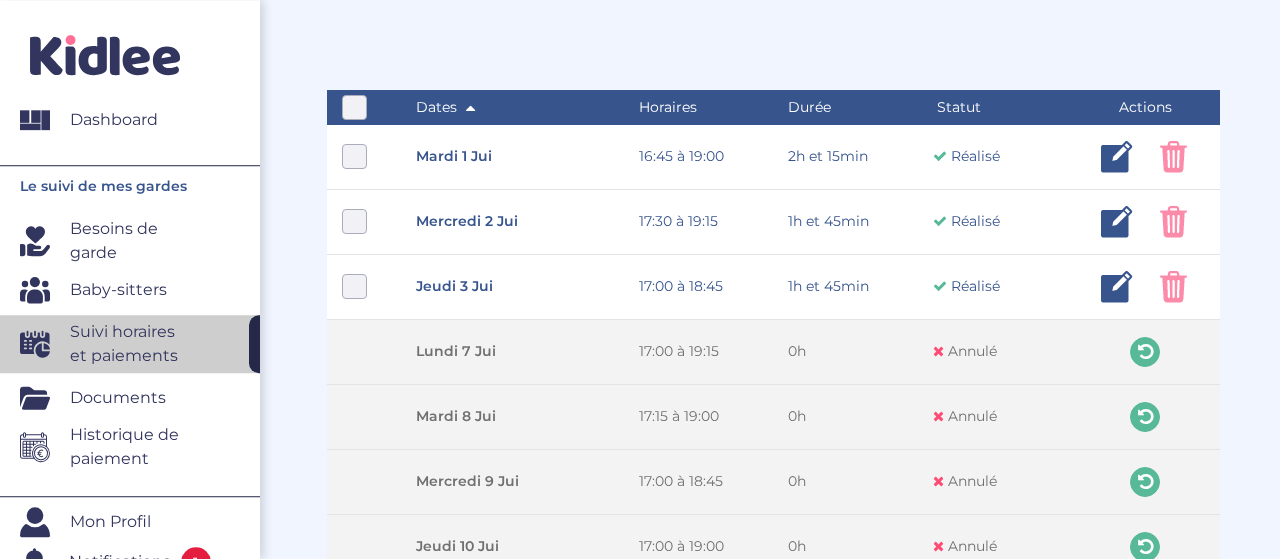 scroll, scrollTop: 624, scrollLeft: 0, axis: vertical 